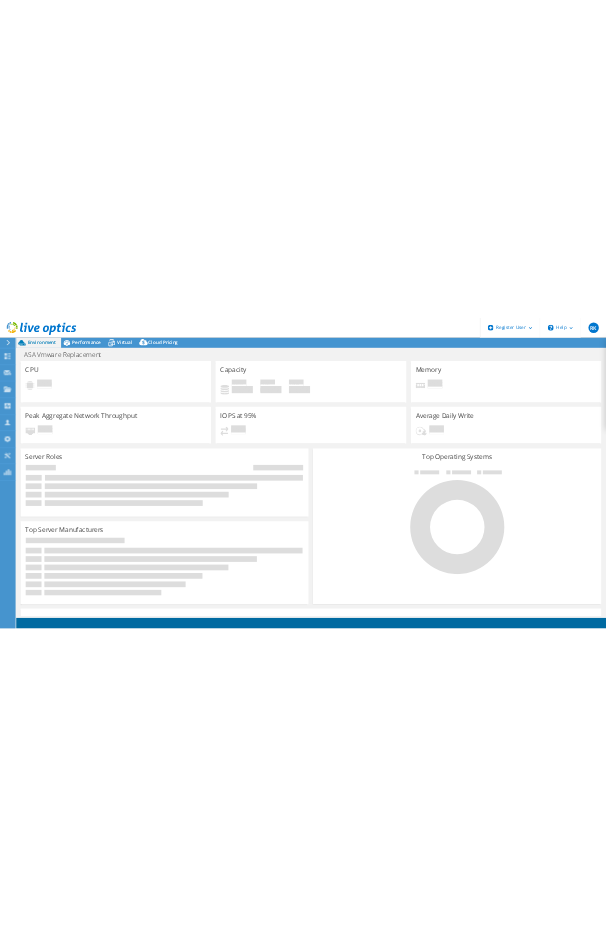 scroll, scrollTop: 0, scrollLeft: 0, axis: both 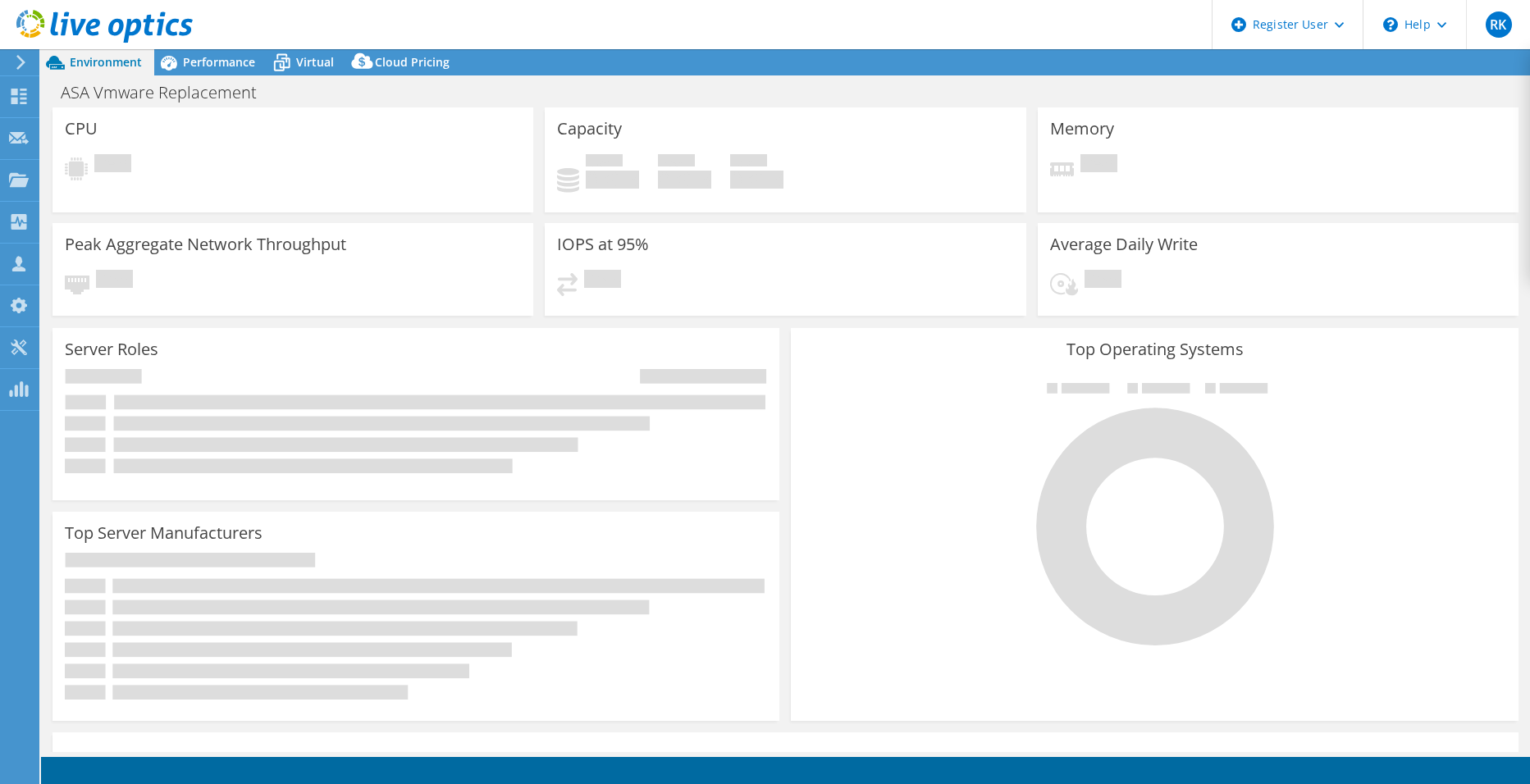 select on "USD" 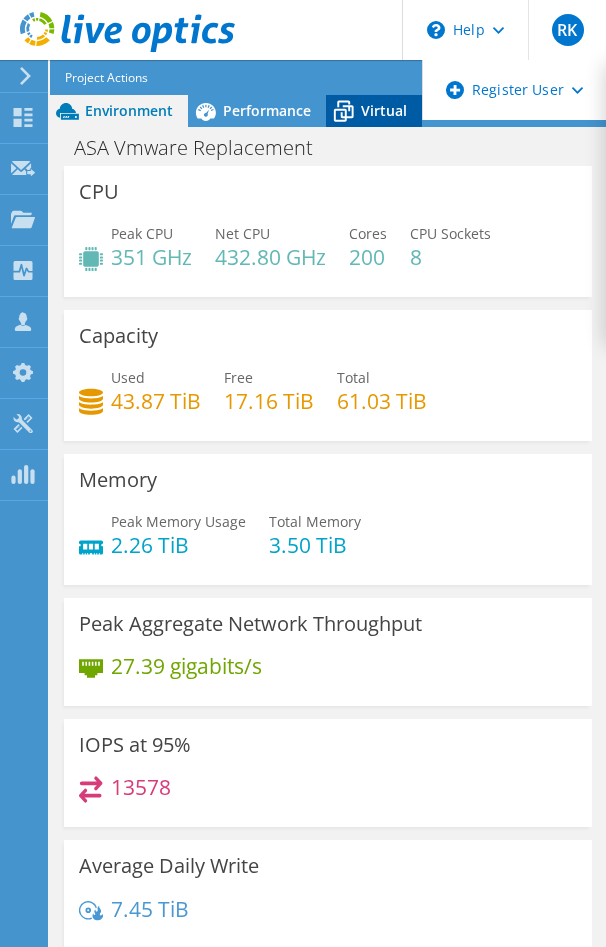 click on "Virtual" at bounding box center (384, 110) 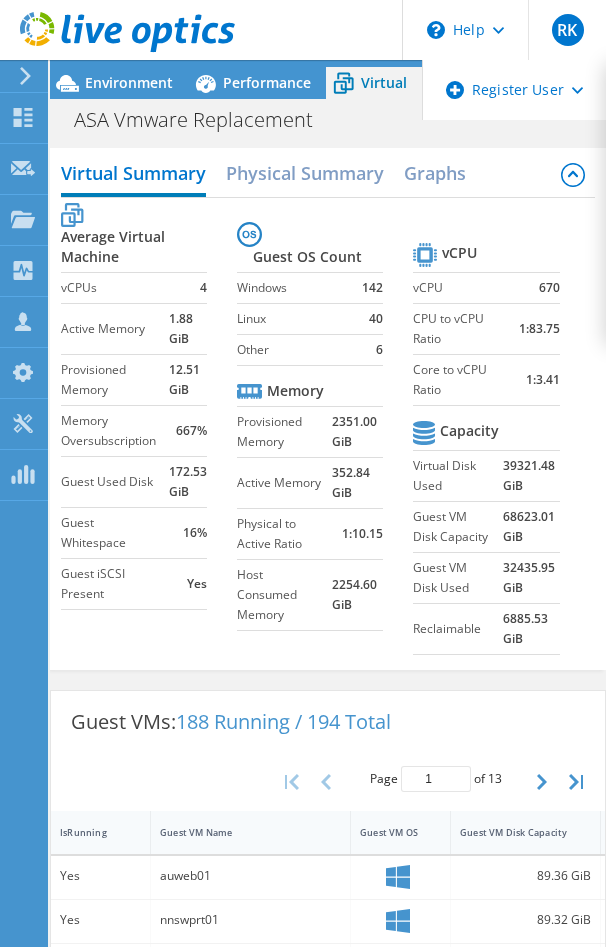 scroll, scrollTop: 0, scrollLeft: 0, axis: both 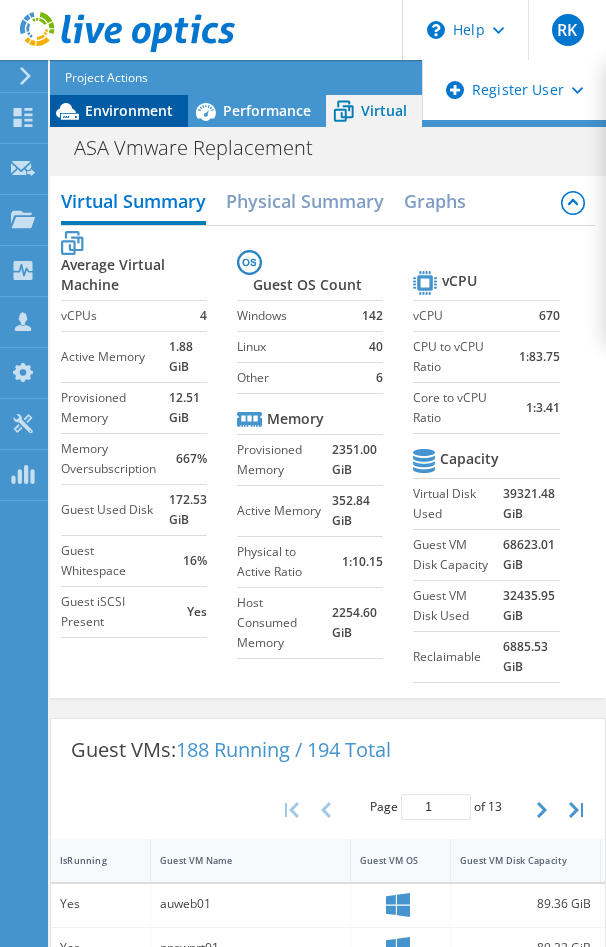 click on "Environment" at bounding box center [129, 110] 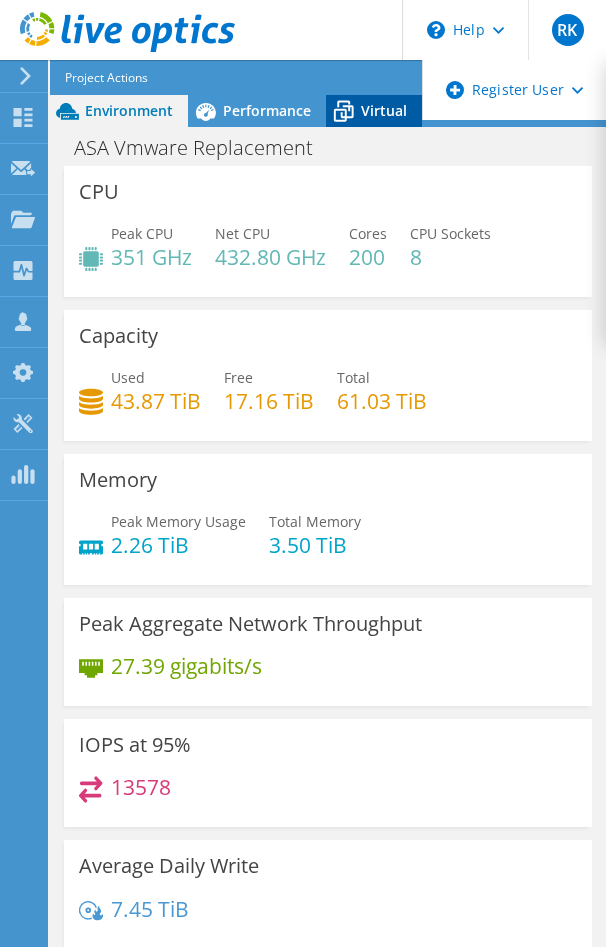 click on "Virtual" at bounding box center [384, 110] 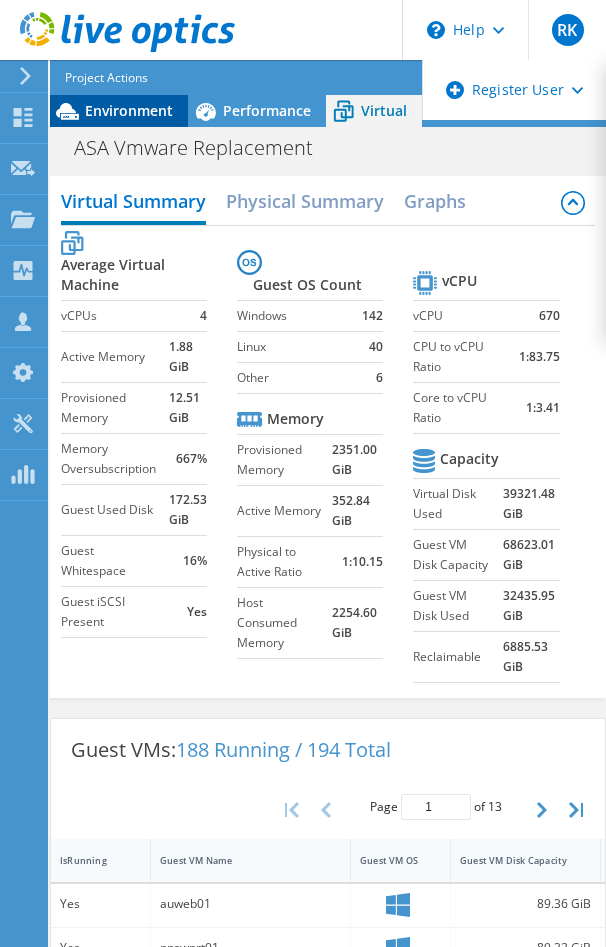 drag, startPoint x: 124, startPoint y: 119, endPoint x: 134, endPoint y: 114, distance: 11.18034 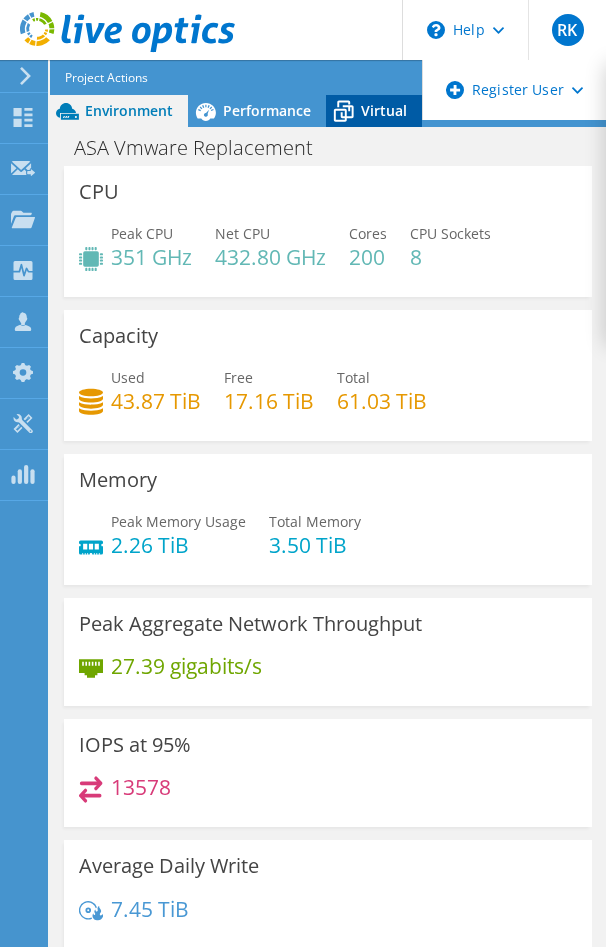 click on "Virtual" at bounding box center (384, 110) 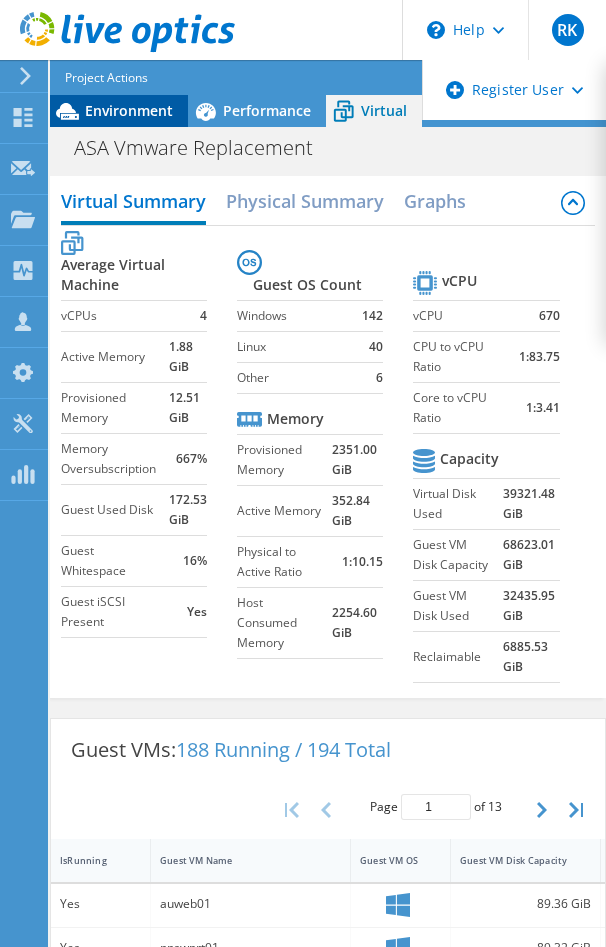 click on "Environment" at bounding box center (129, 110) 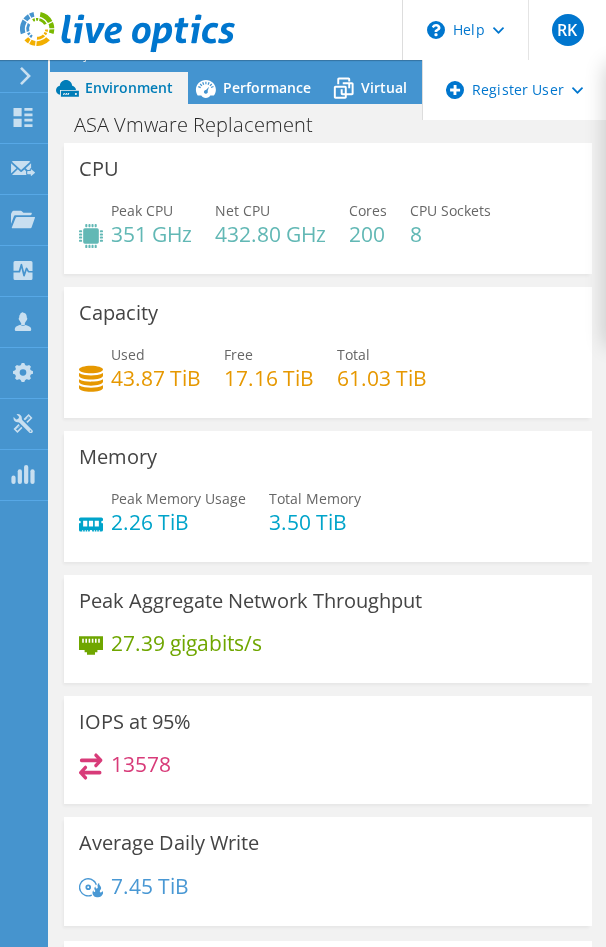 scroll, scrollTop: 0, scrollLeft: 0, axis: both 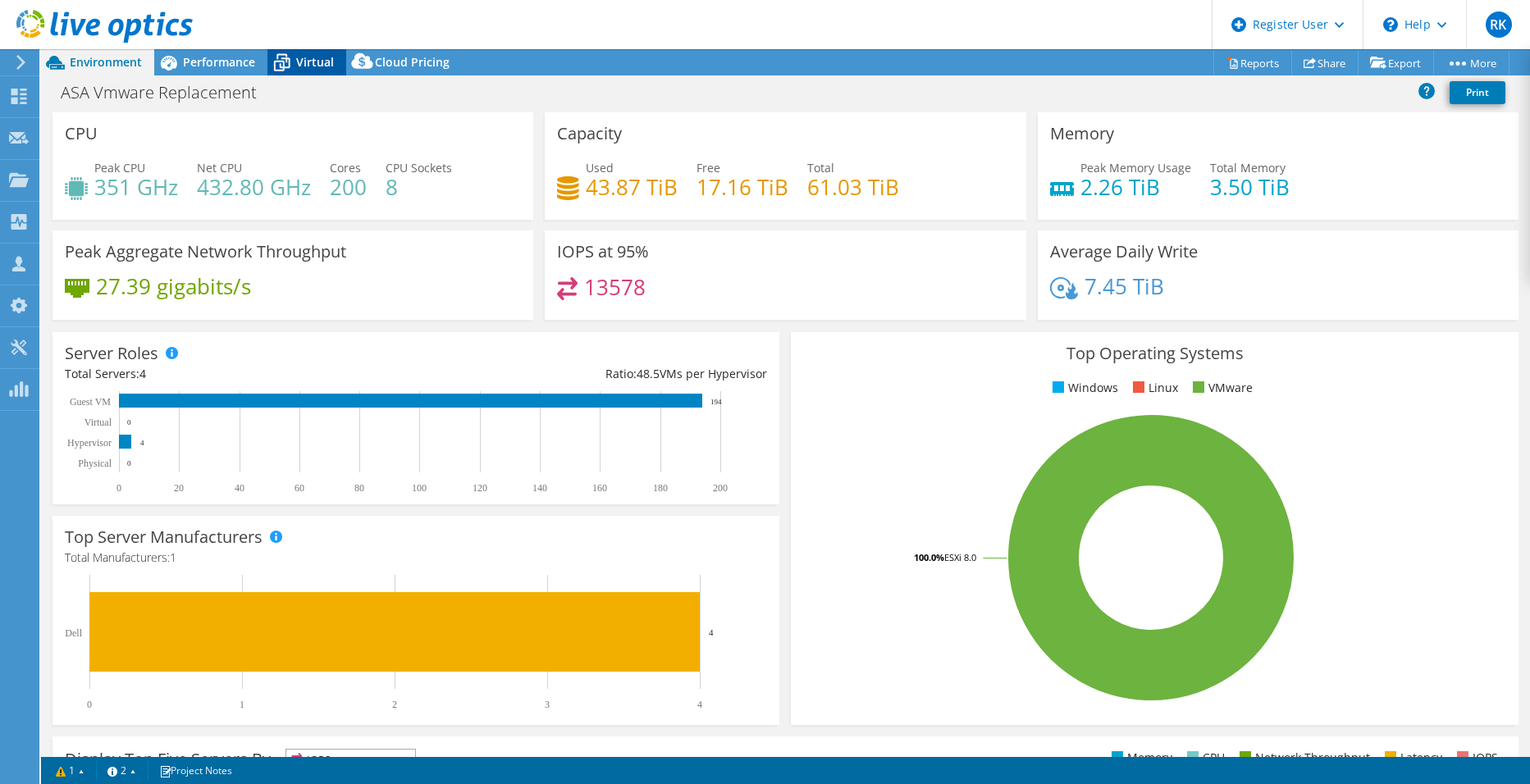 click 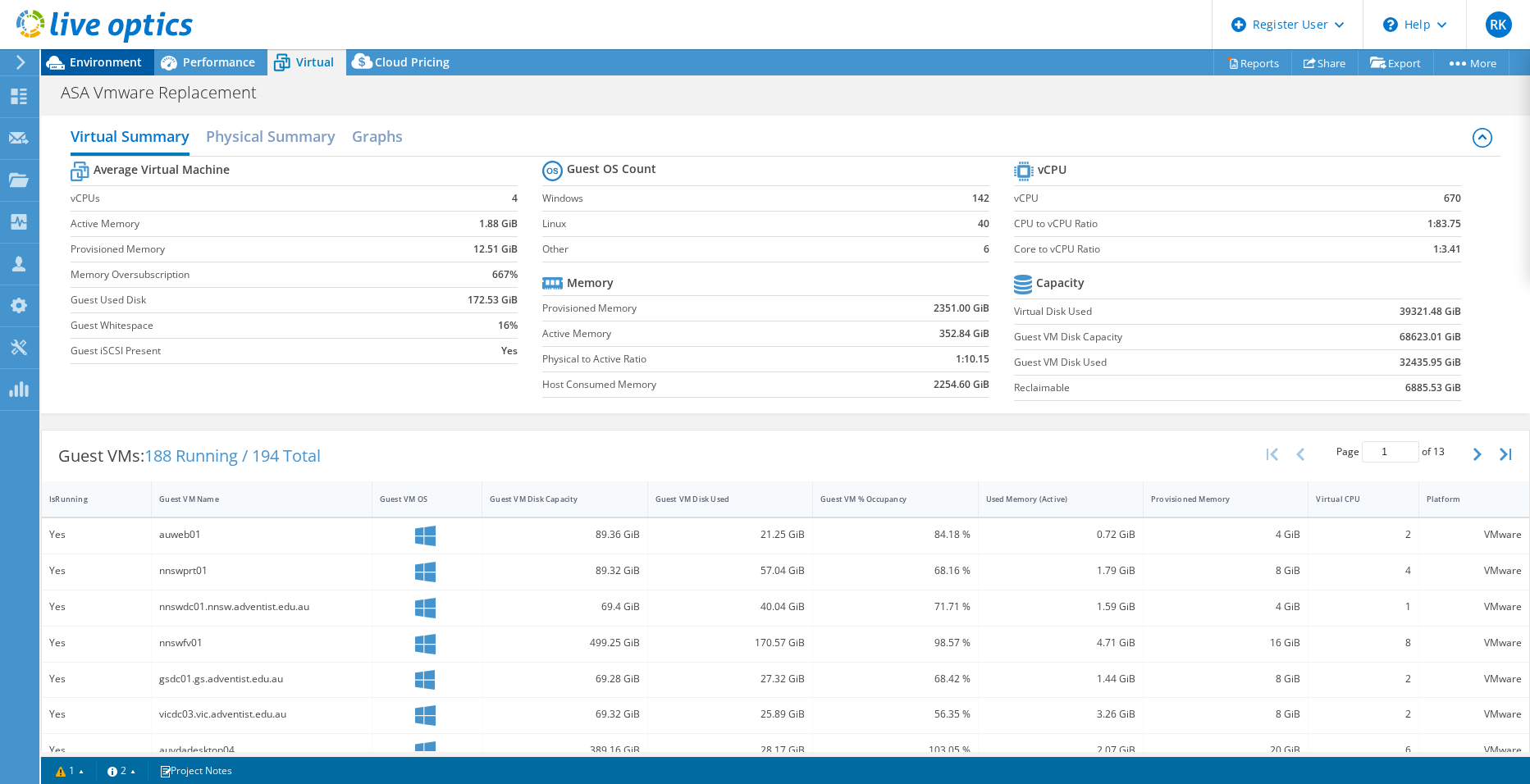 click on "Environment" at bounding box center [106, 62] 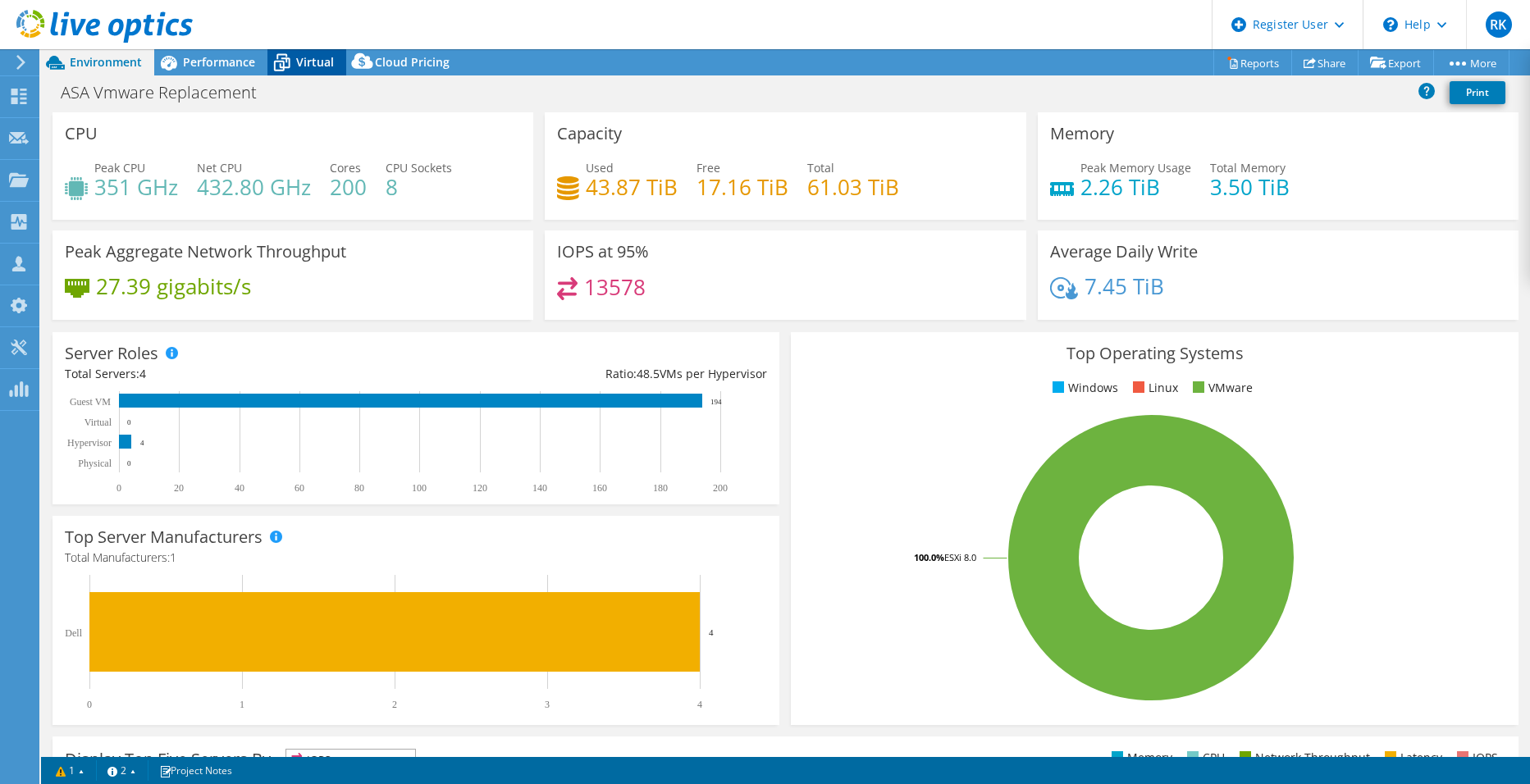 click on "Virtual" at bounding box center [315, 62] 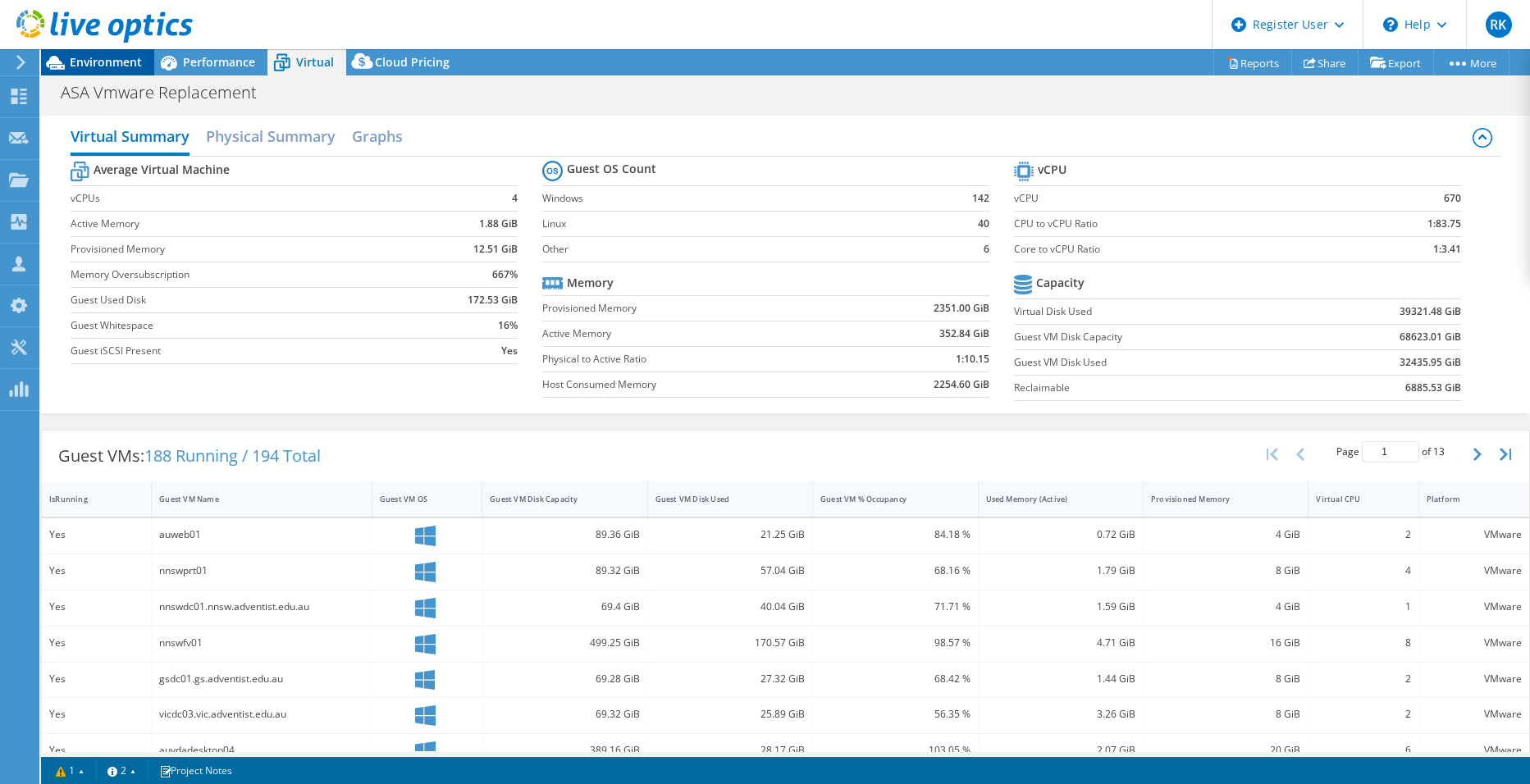 click on "Environment" at bounding box center (106, 62) 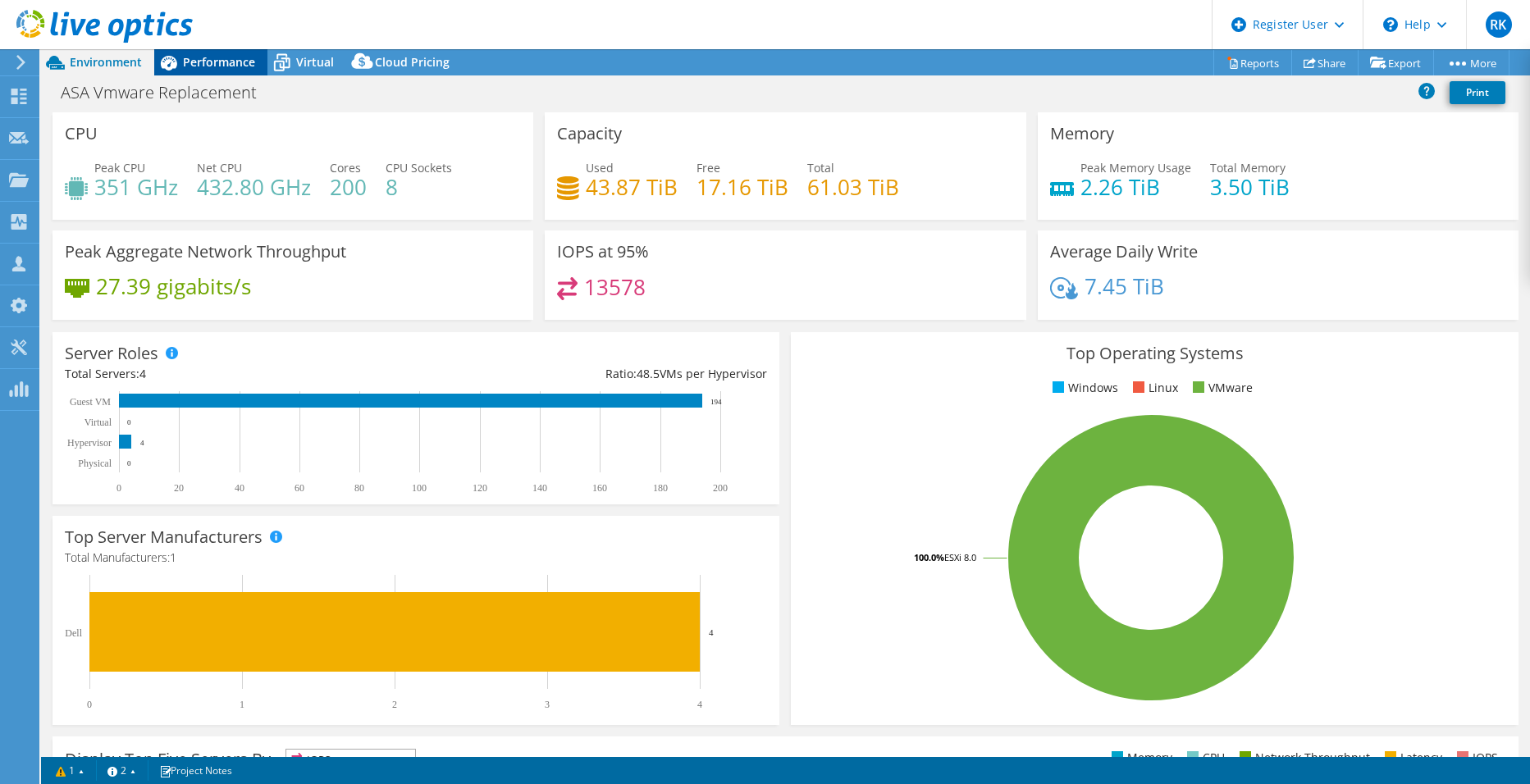click on "Performance" at bounding box center (219, 62) 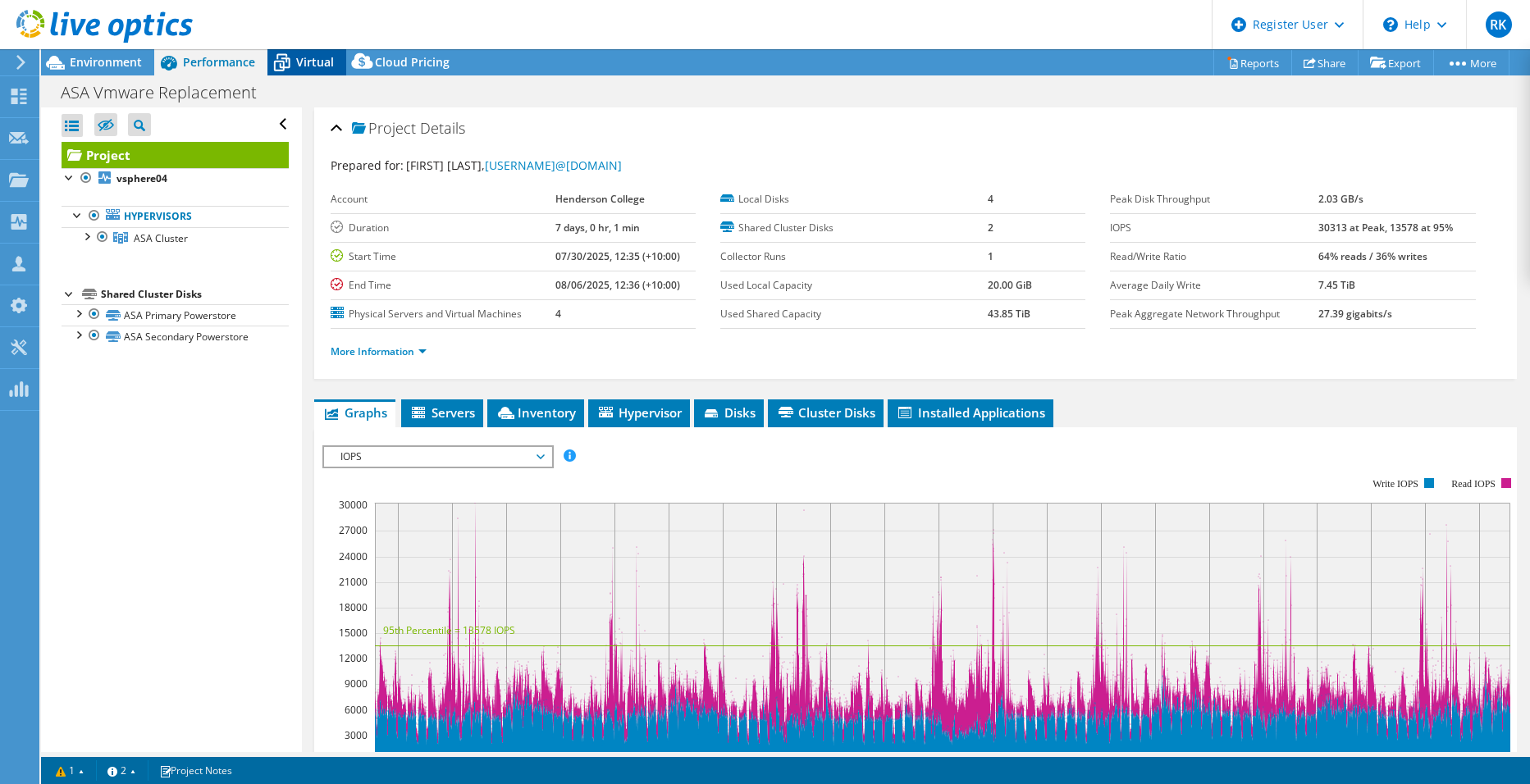 click 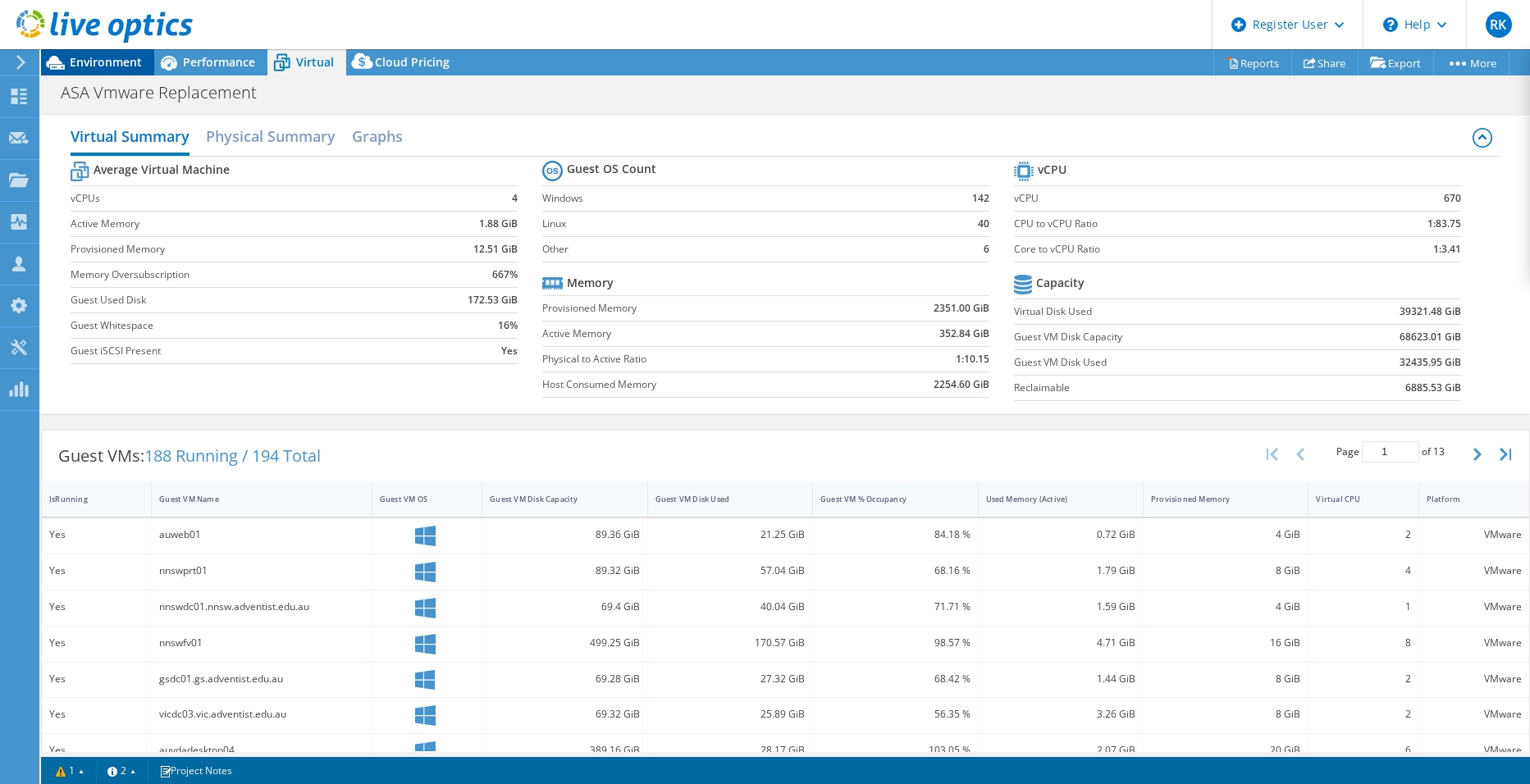 click 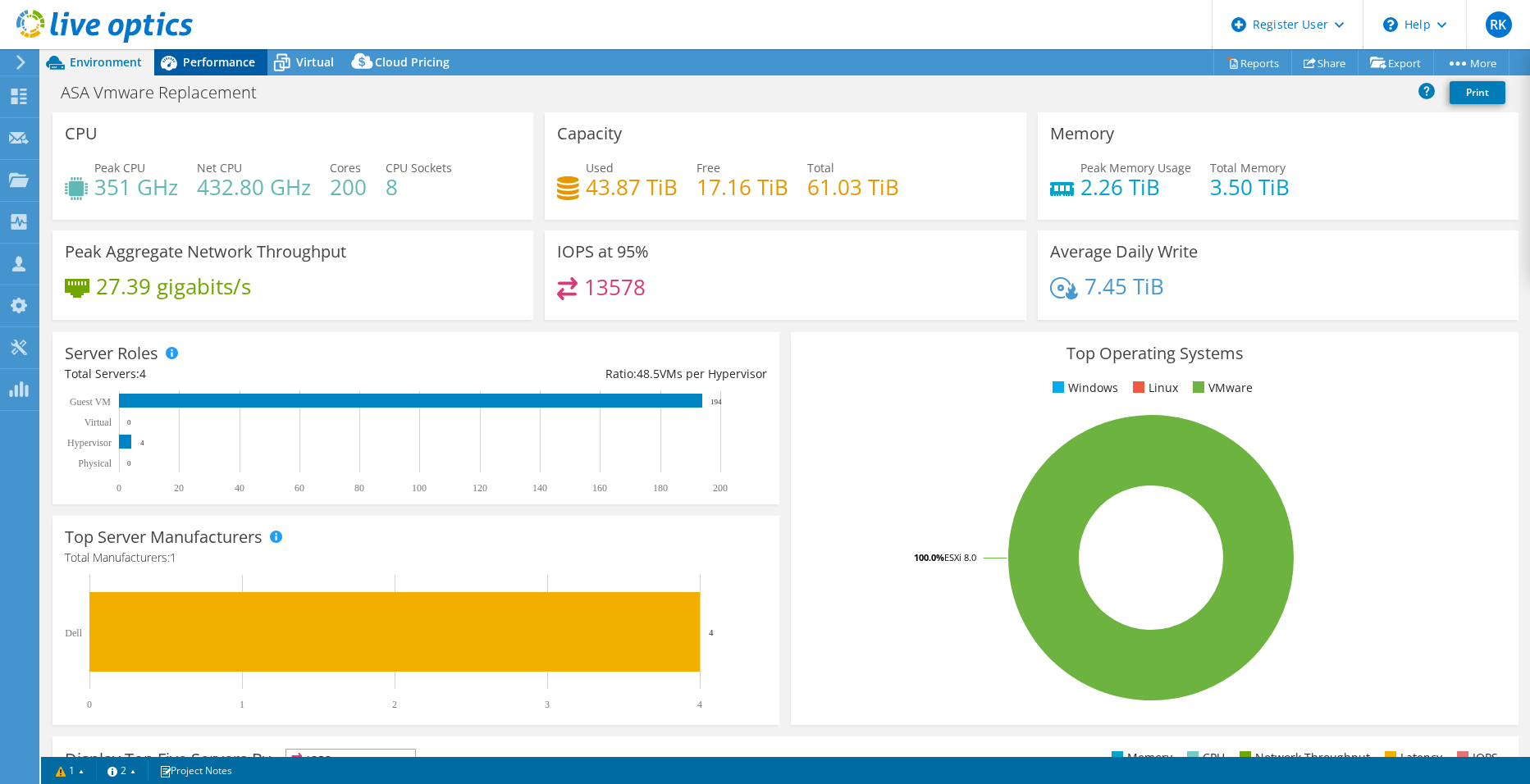 click on "Performance" at bounding box center [219, 62] 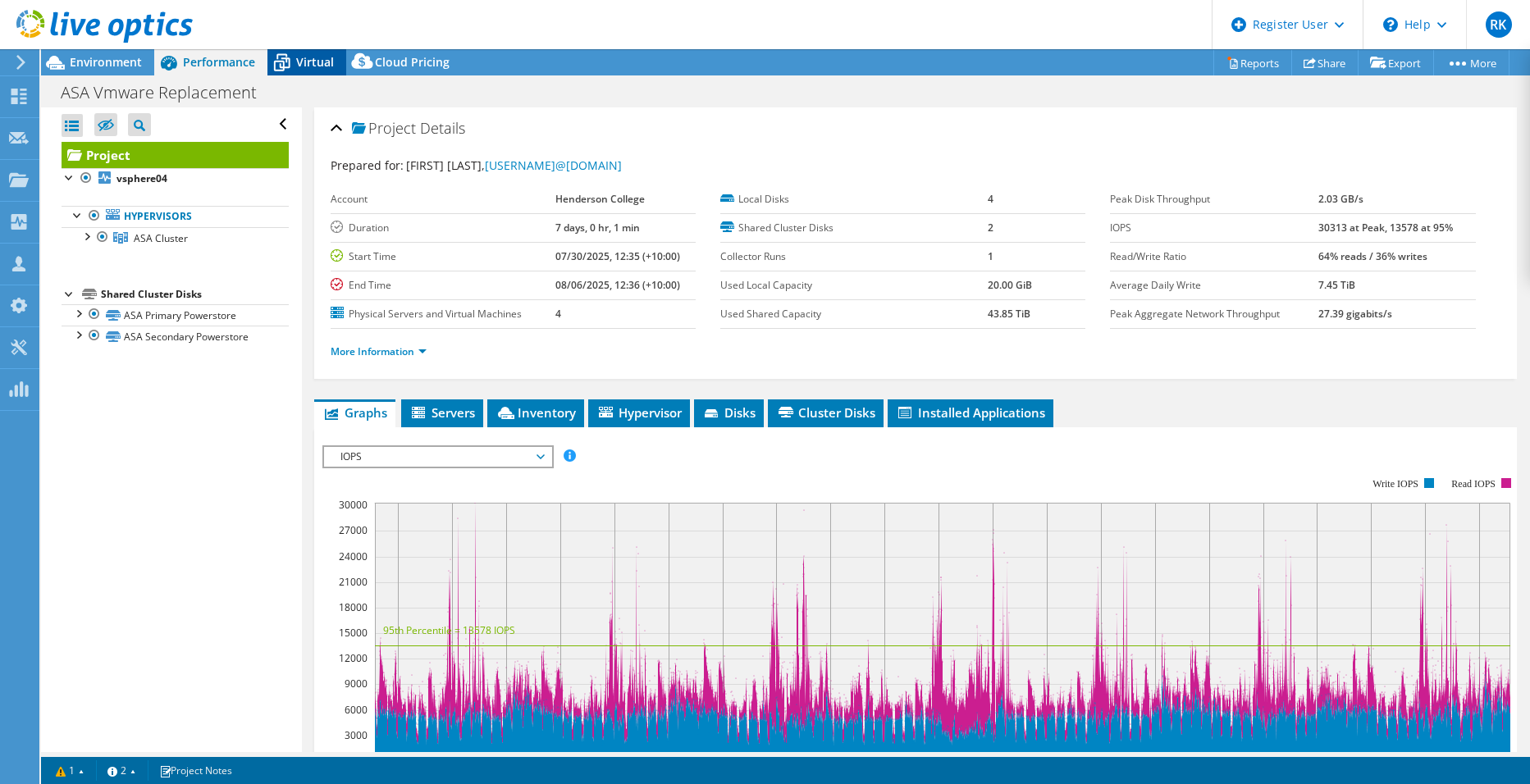 click on "Virtual" at bounding box center (307, 62) 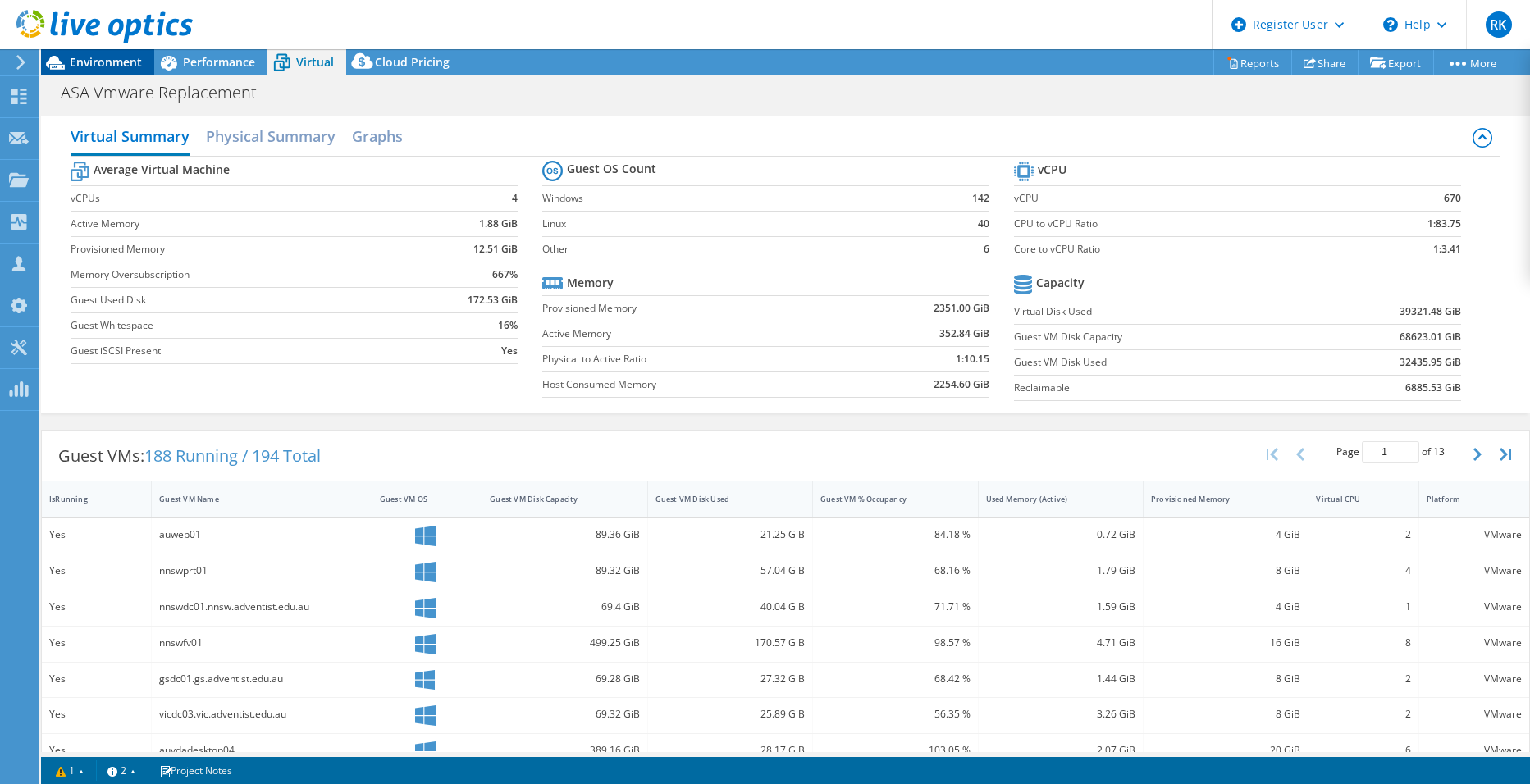 click on "Environment" at bounding box center [106, 62] 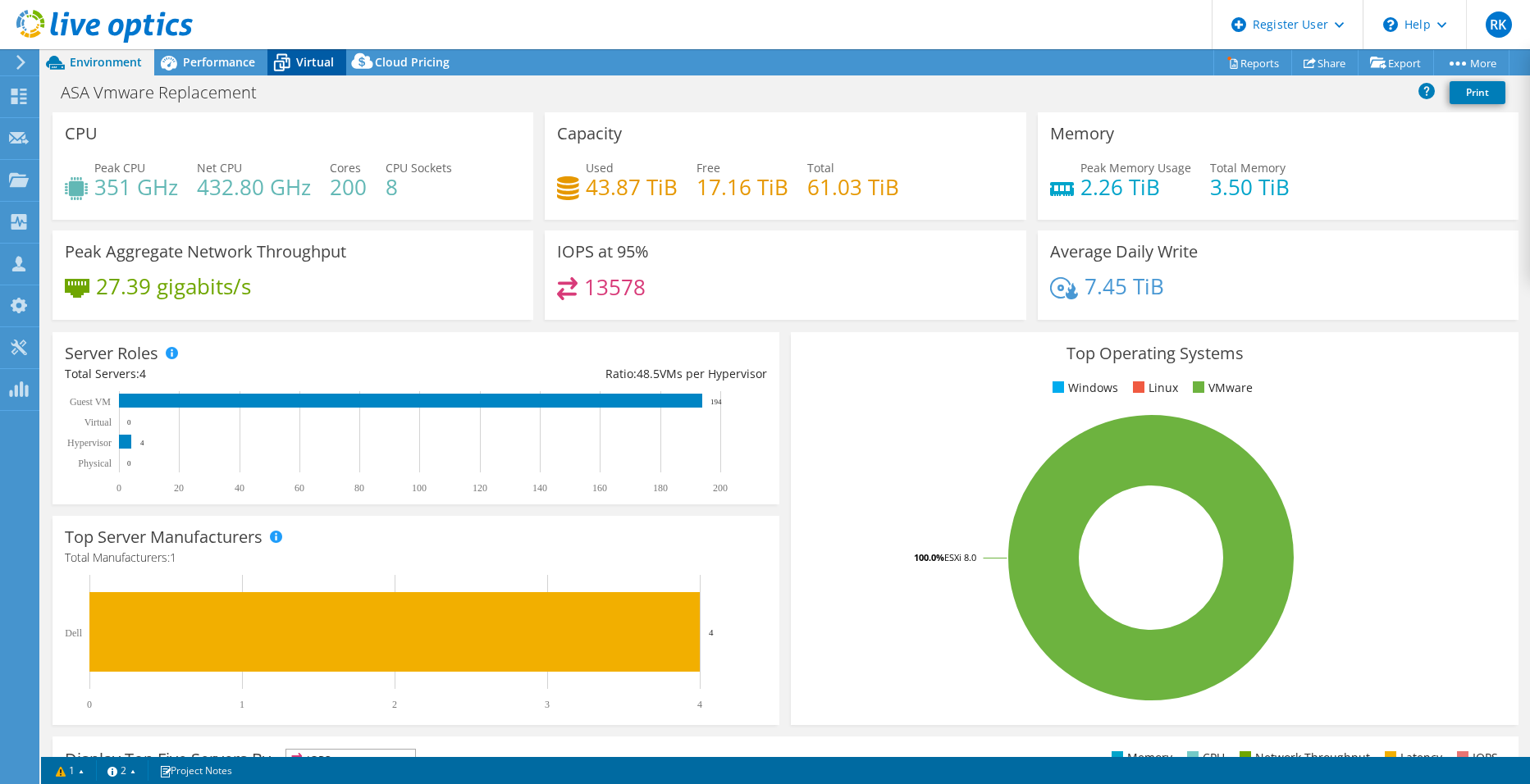 click on "Virtual" at bounding box center [315, 62] 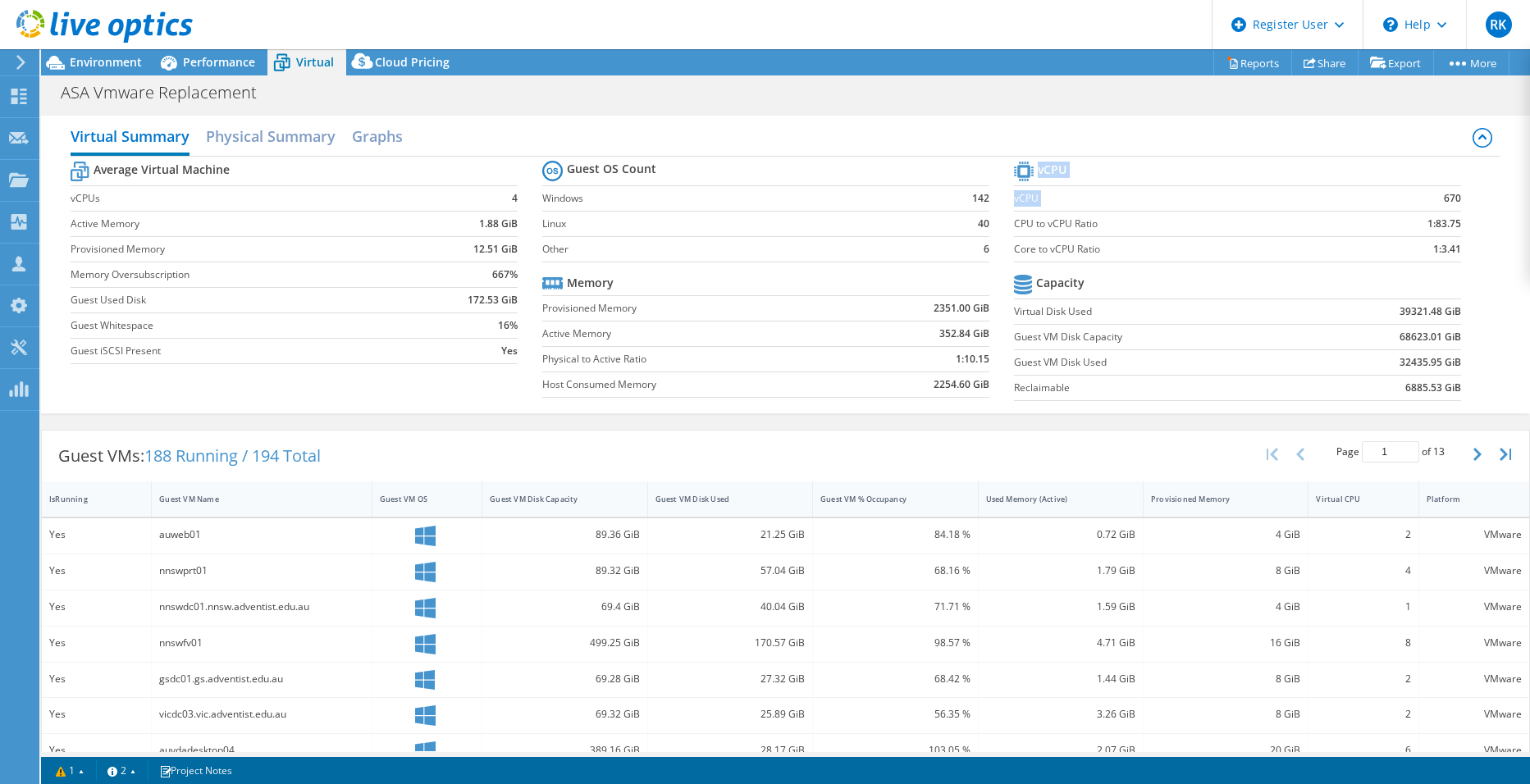 drag, startPoint x: 1468, startPoint y: 198, endPoint x: 1370, endPoint y: 198, distance: 98 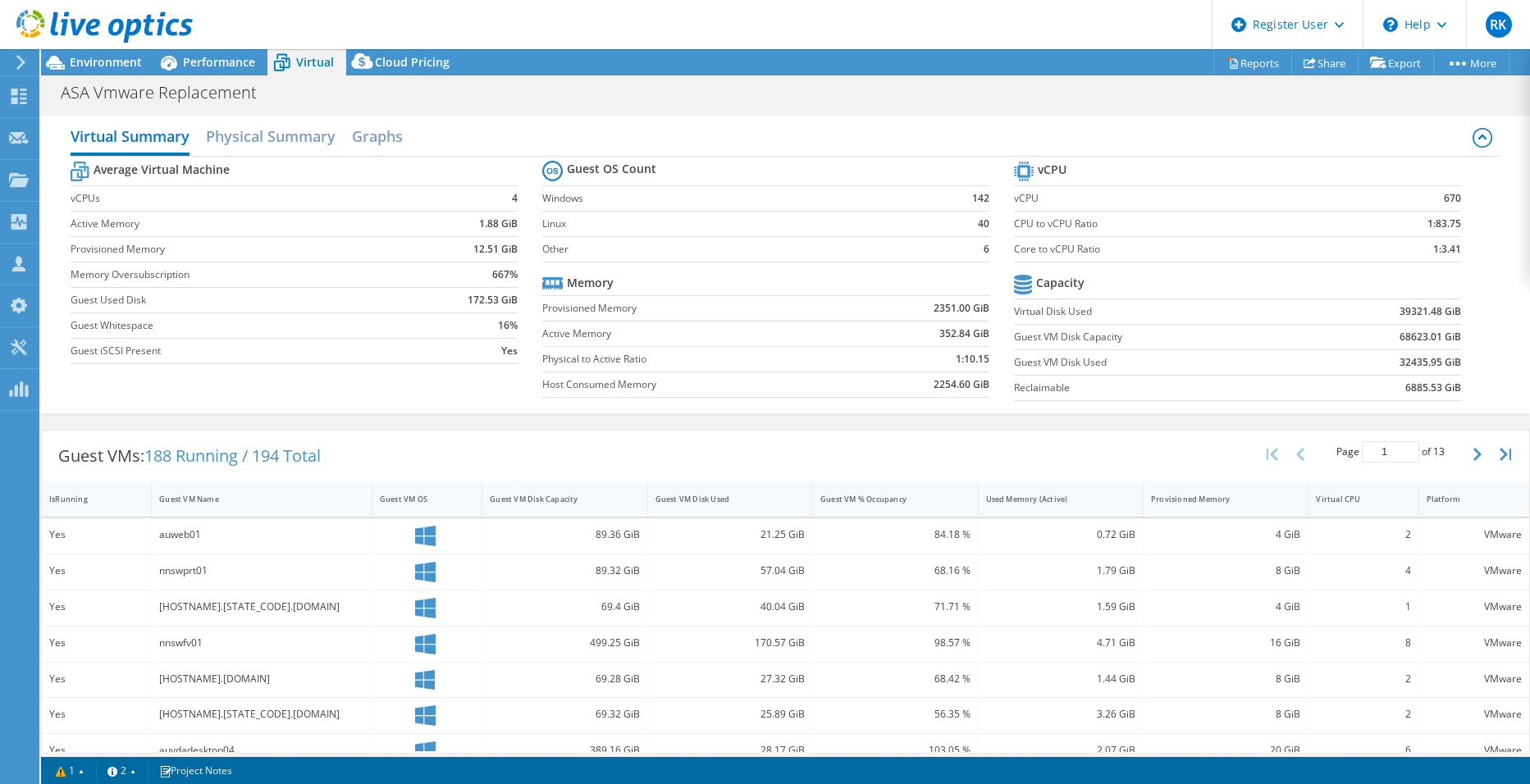 select on "USD" 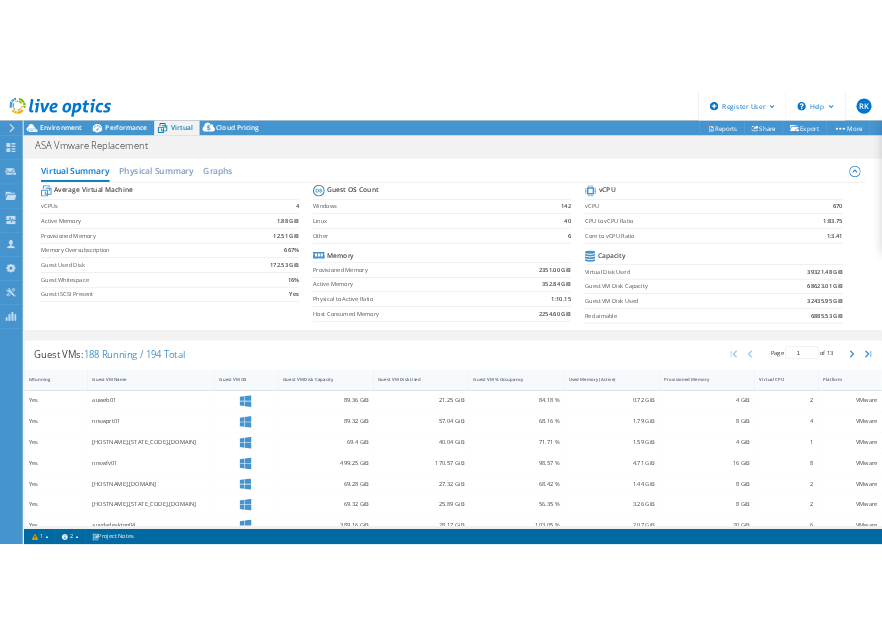 scroll, scrollTop: 0, scrollLeft: 0, axis: both 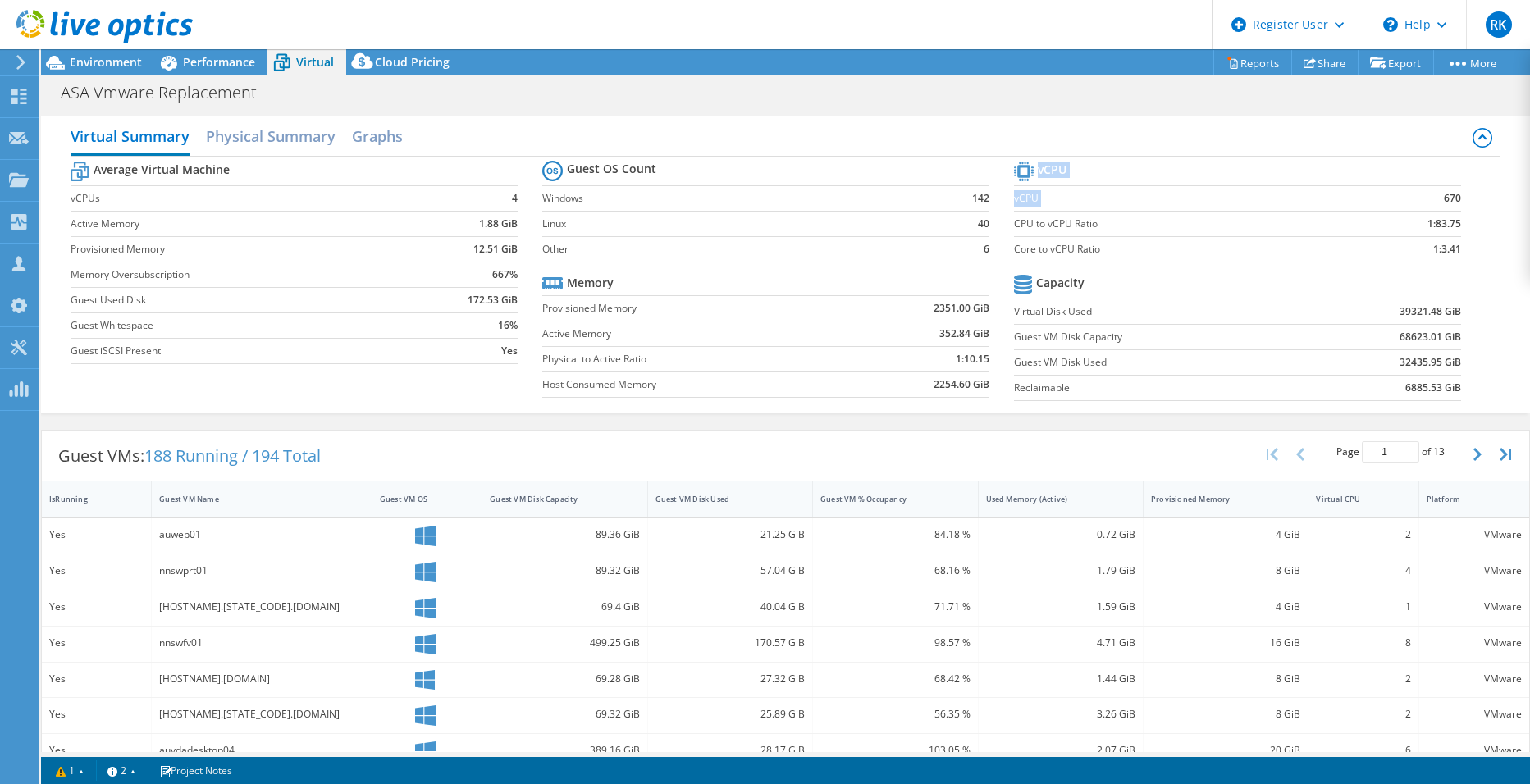 click on "vCPU vCPU 670 CPU to vCPU Ratio 1:83.75 Core to vCPU Ratio 1:3.41 Capacity Virtual Disk Used 39321.48 GiB Guest VM Disk Capacity 68623.01 GiB Guest VM Disk Used 32435.95 GiB Reclaimable 6885.53 GiB" at bounding box center (1249, 283) 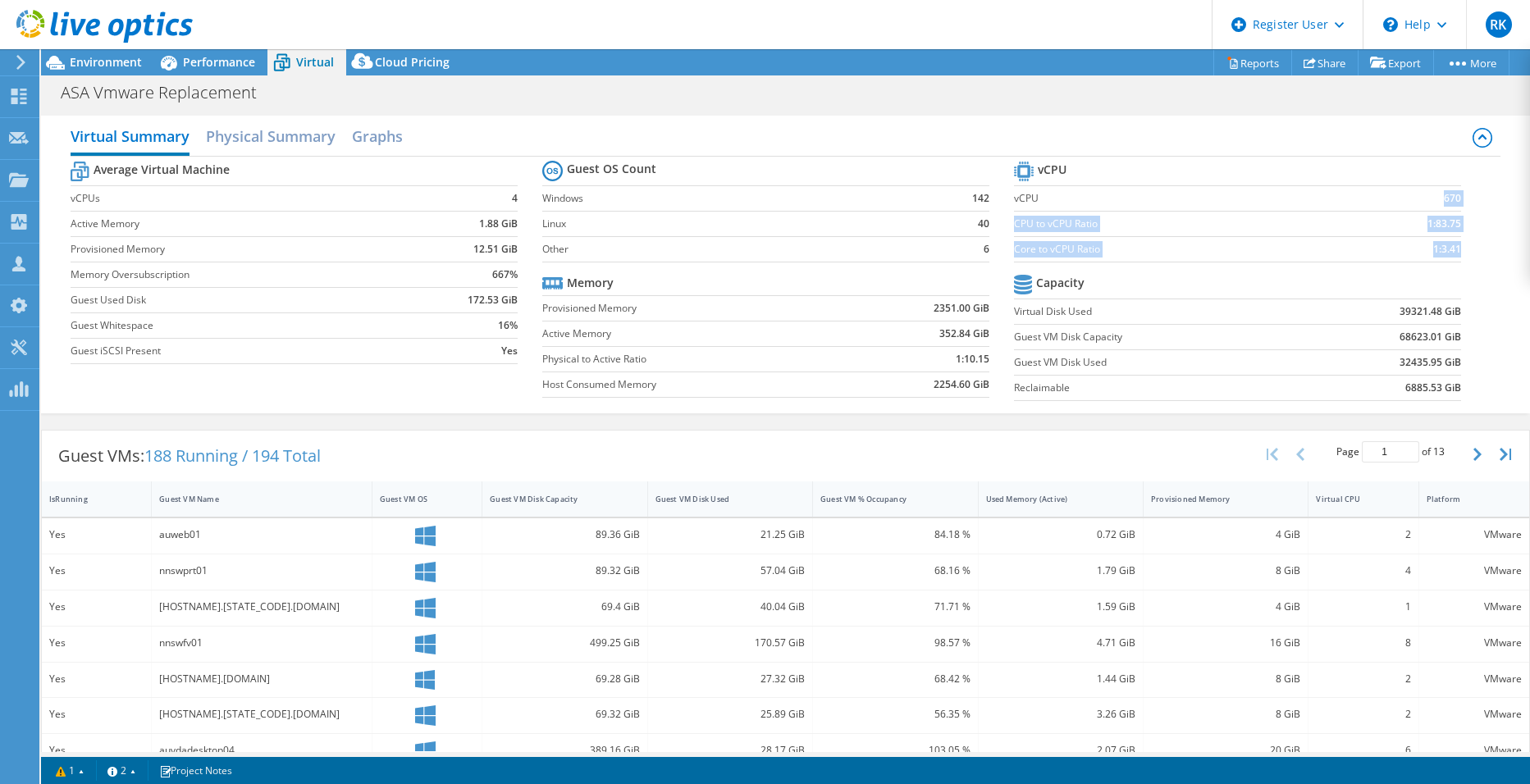 drag, startPoint x: 1451, startPoint y: 197, endPoint x: 1395, endPoint y: 200, distance: 56.0803 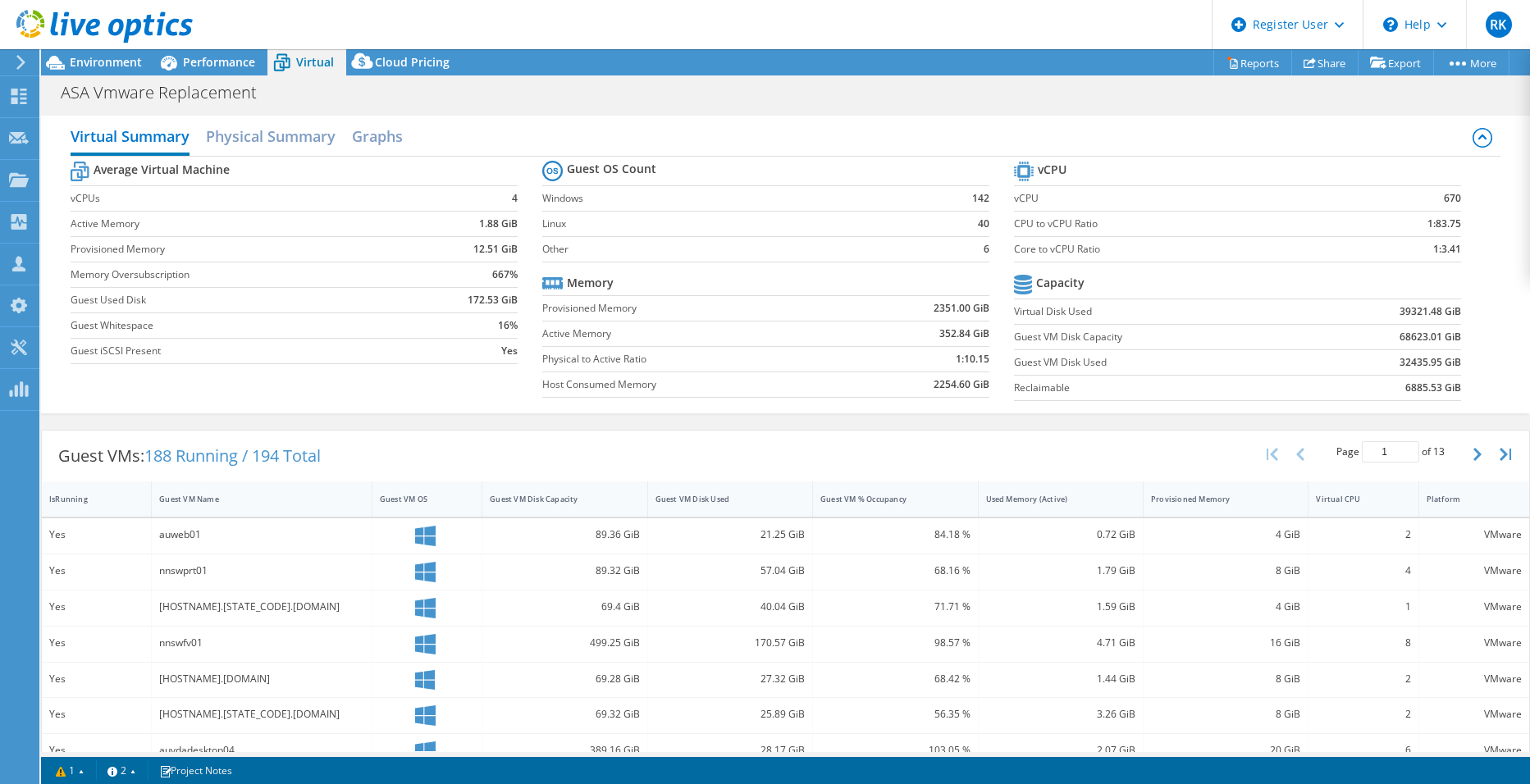 click on "670" at bounding box center (1402, 198) 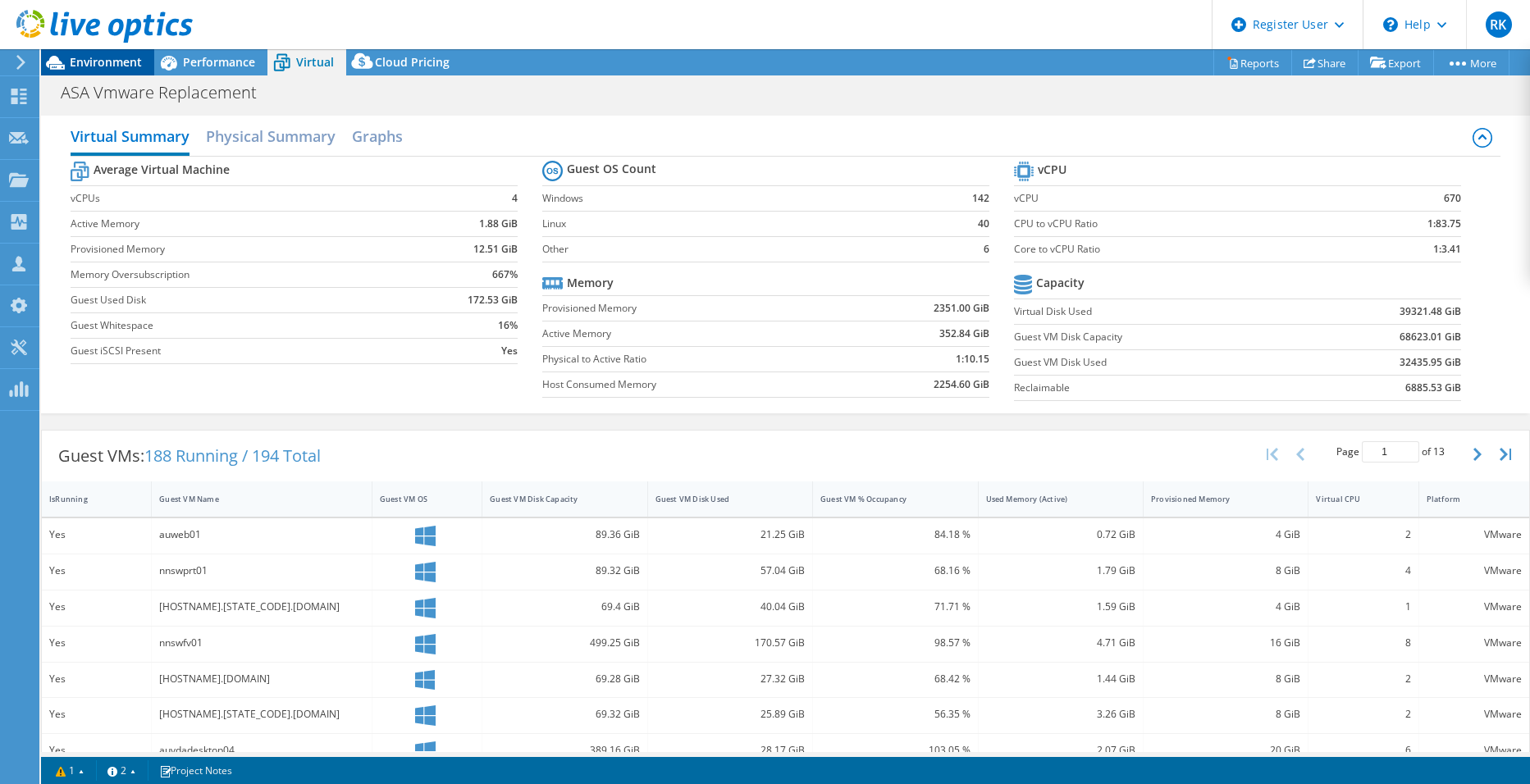 click on "Environment" at bounding box center (106, 62) 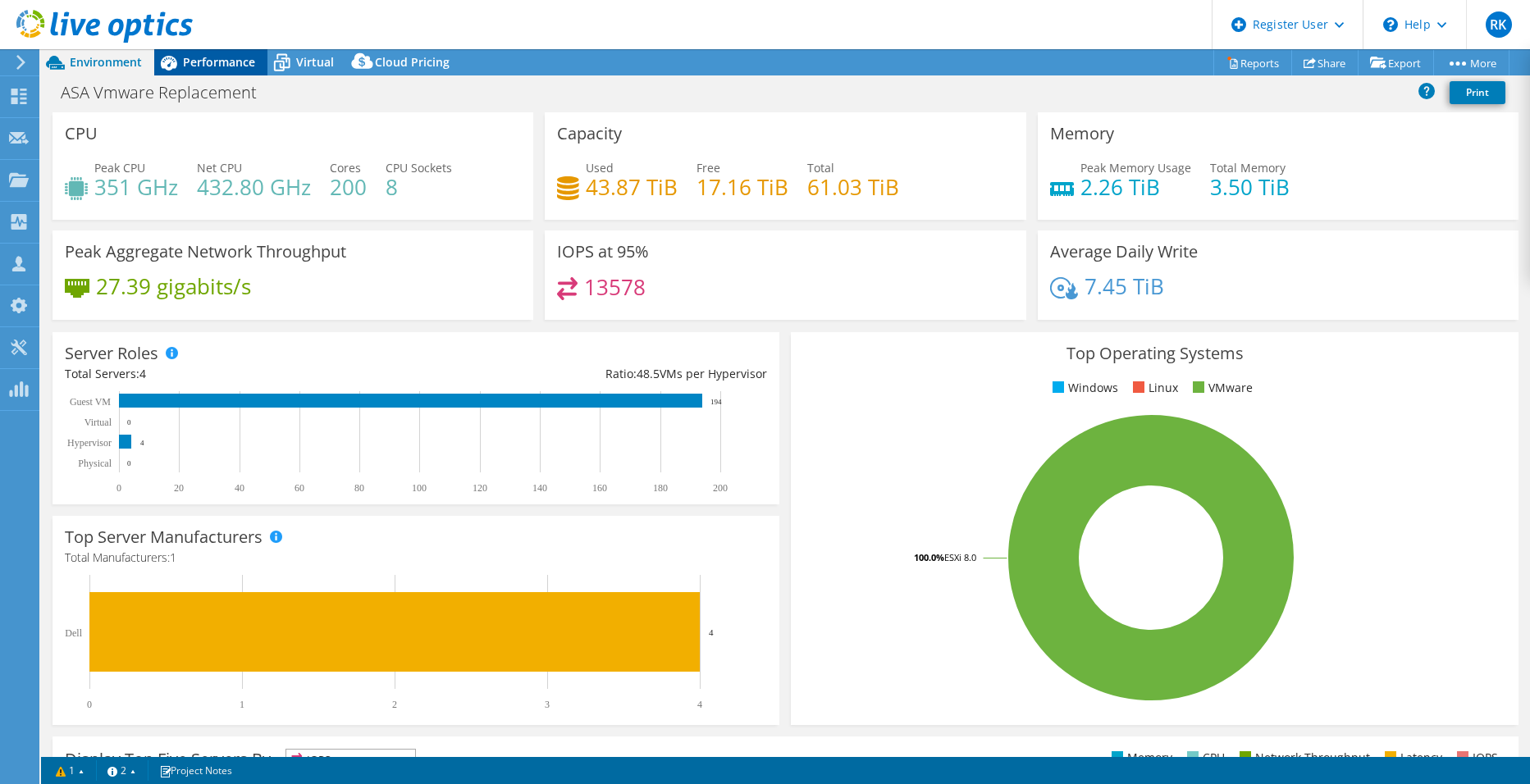 click on "Performance" at bounding box center (219, 62) 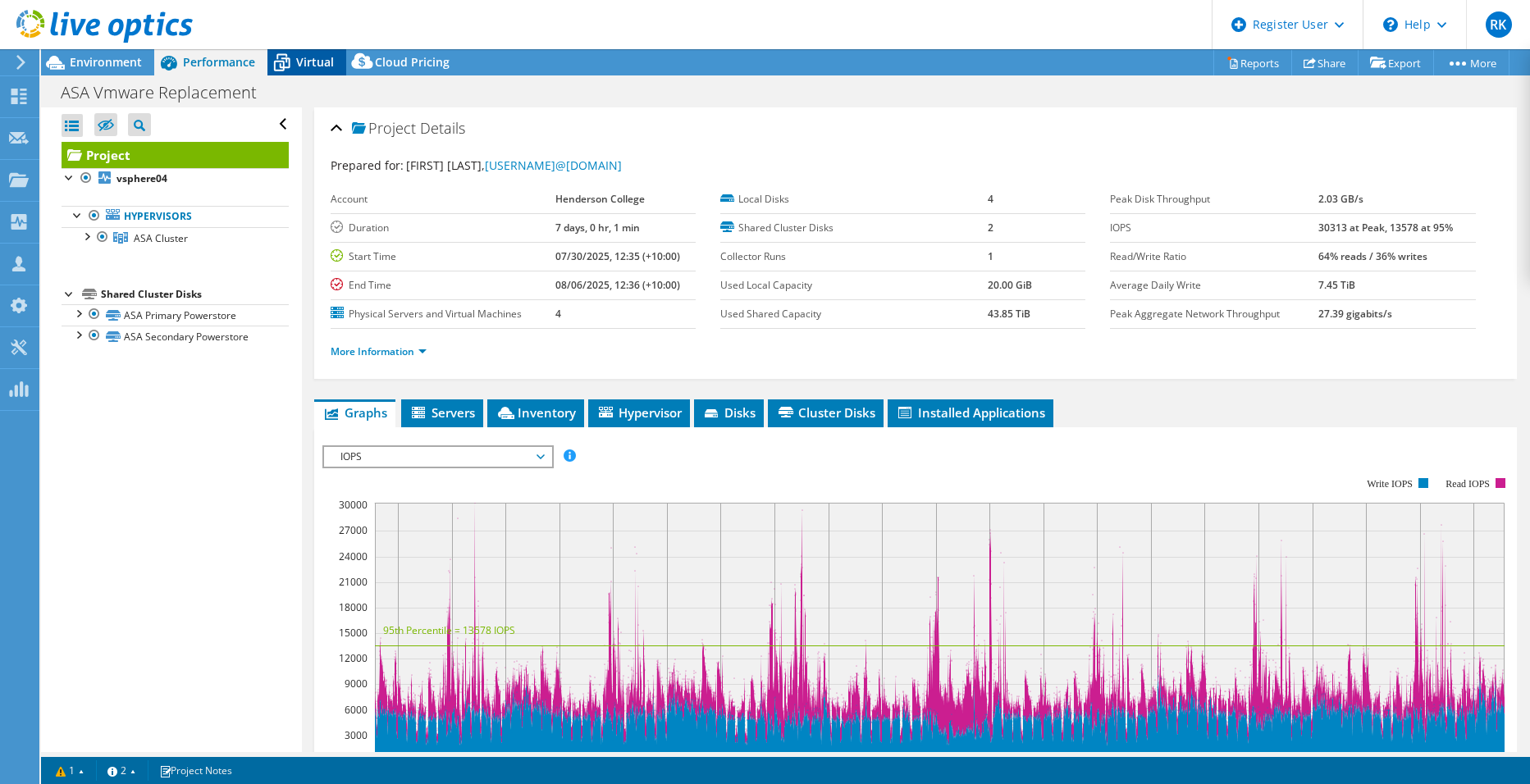 click on "Virtual" at bounding box center (315, 62) 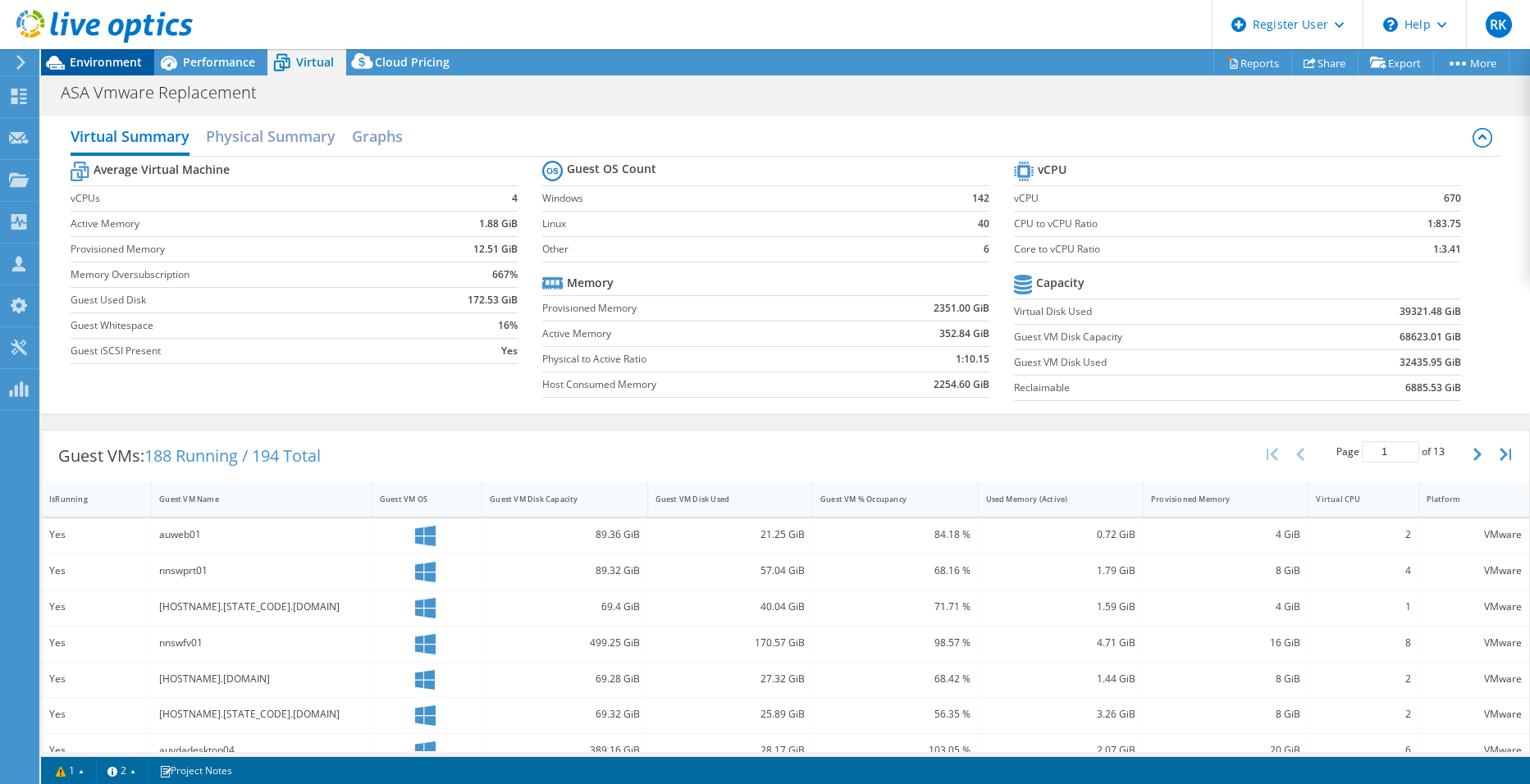 click on "Environment" at bounding box center [106, 62] 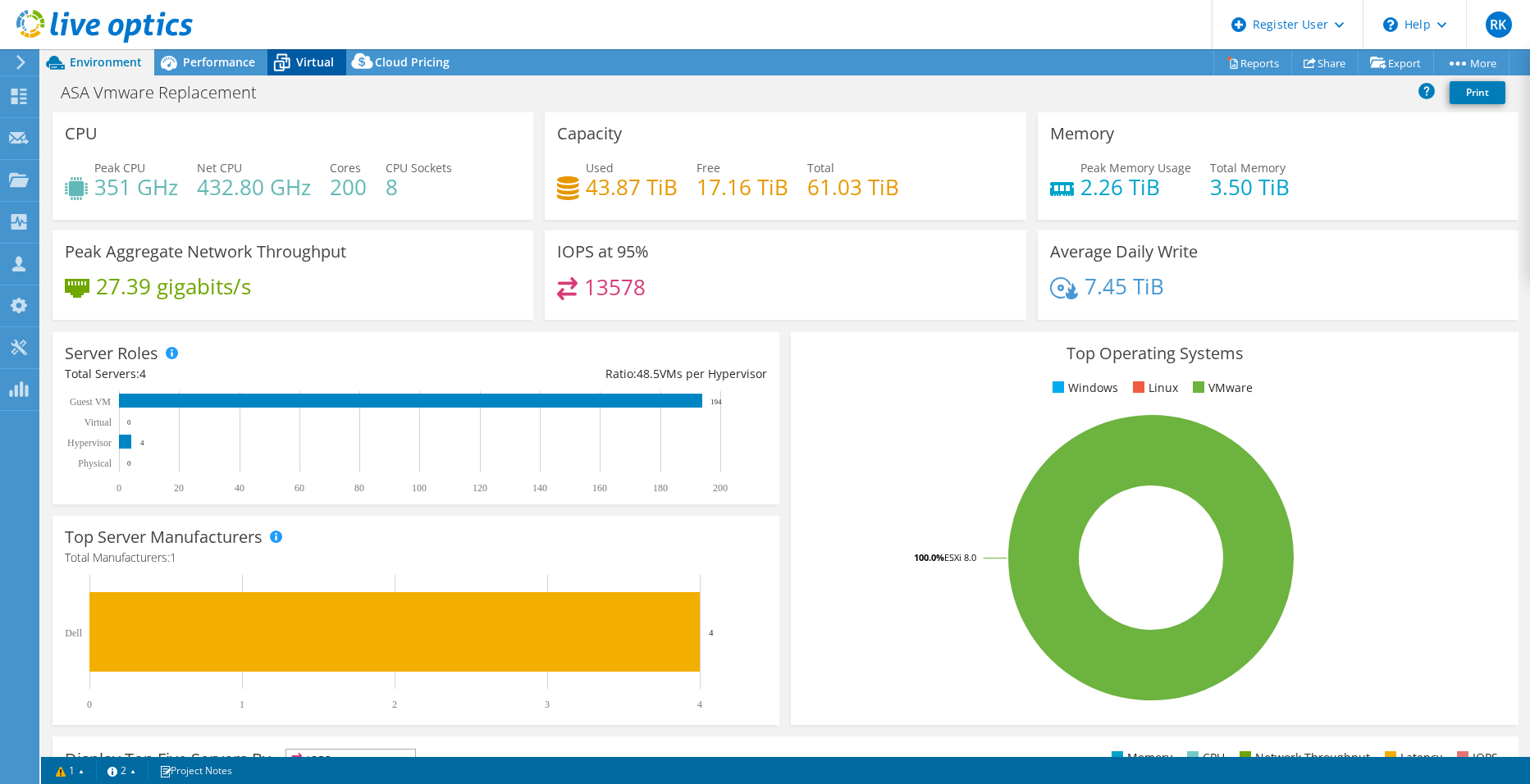click on "Virtual" at bounding box center [315, 62] 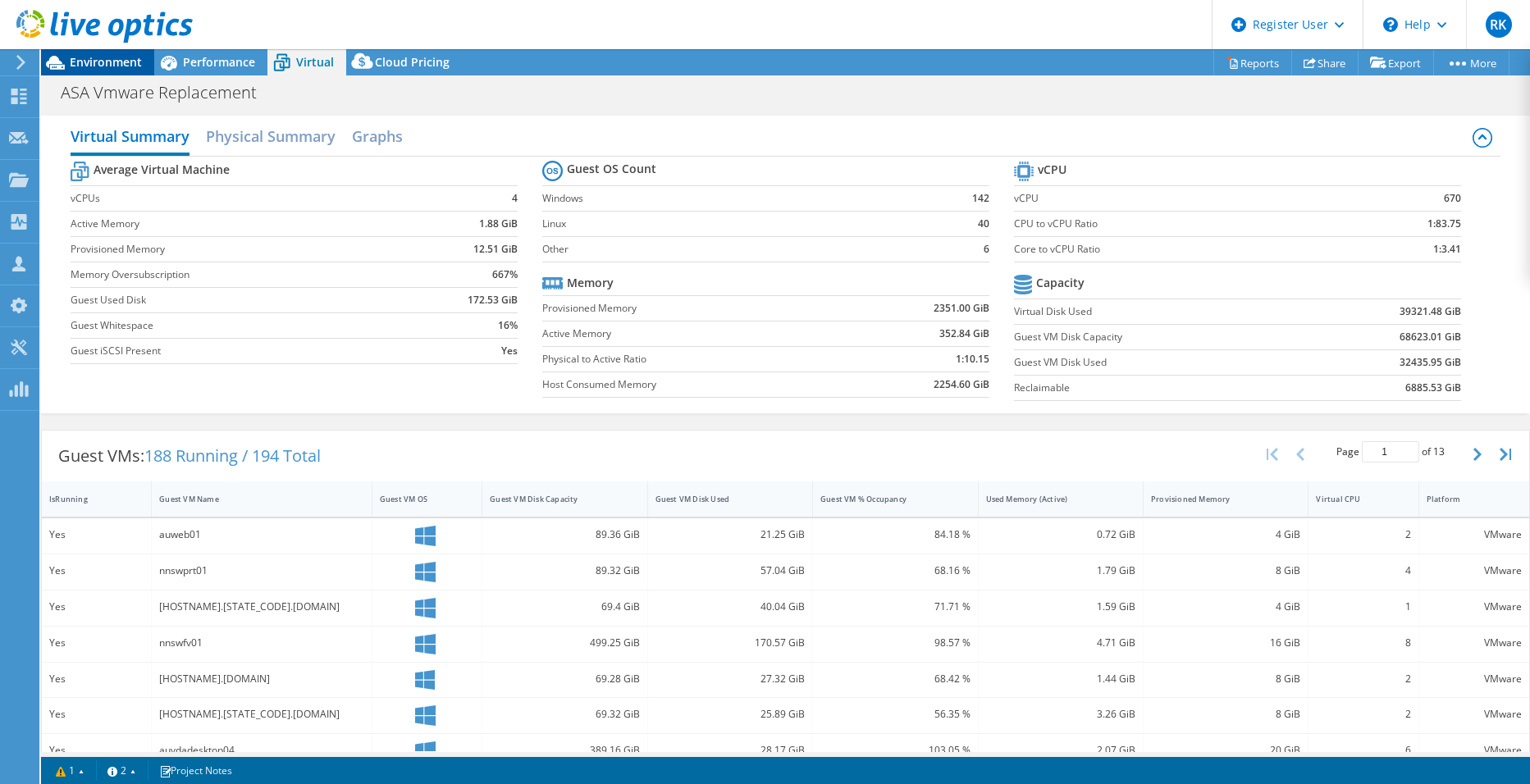 click on "Environment" at bounding box center (106, 62) 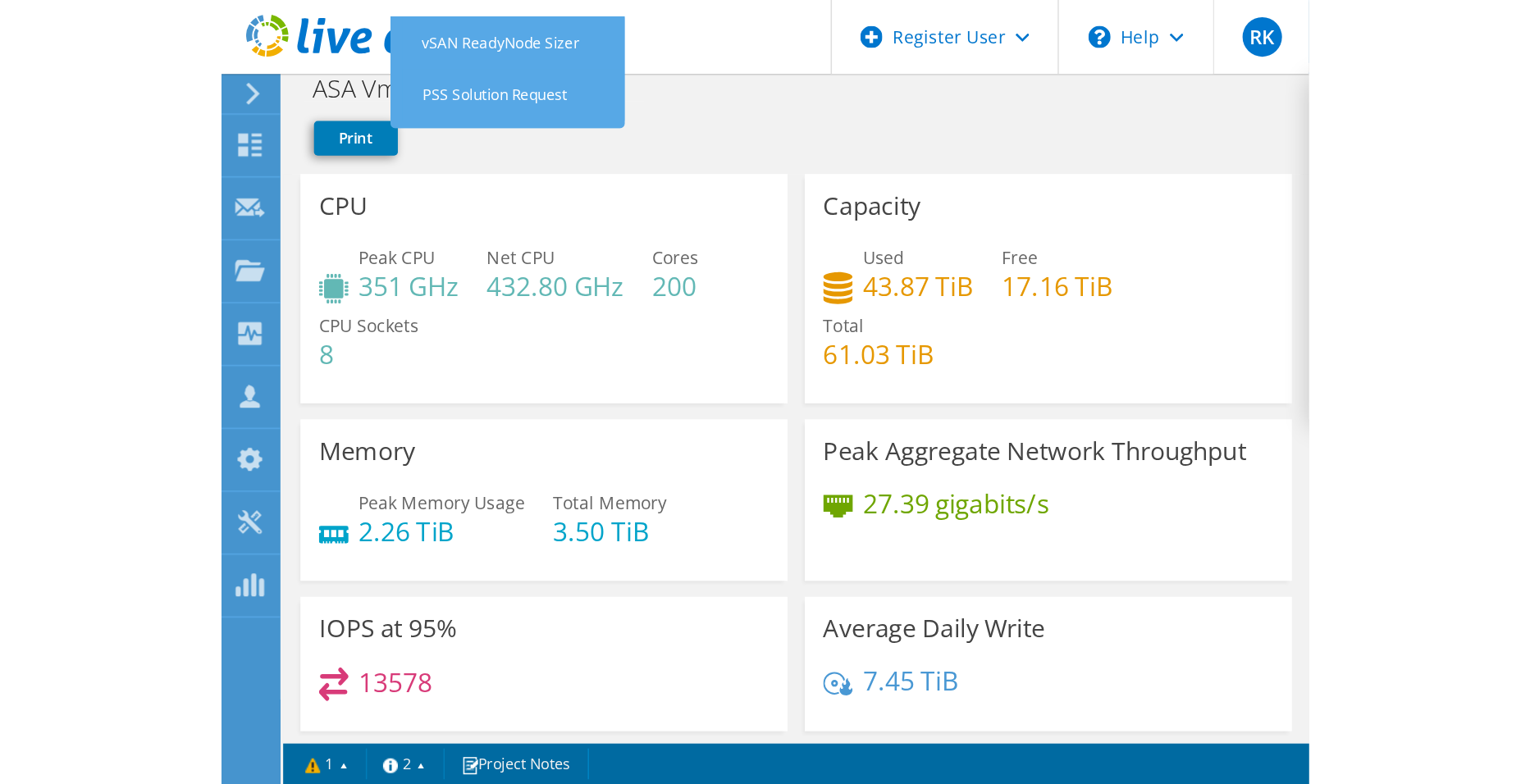 scroll, scrollTop: 0, scrollLeft: 0, axis: both 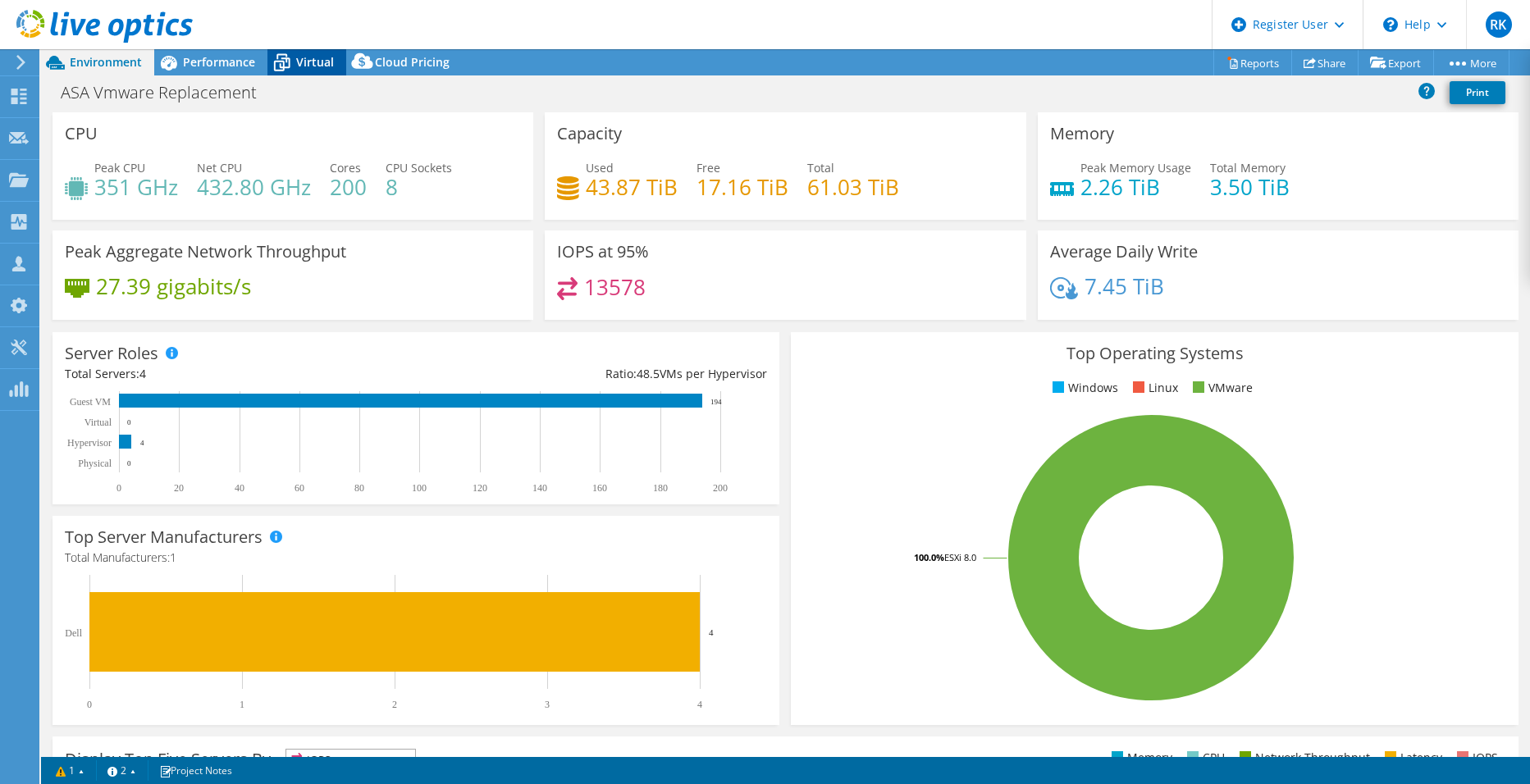 click on "Virtual" at bounding box center [315, 62] 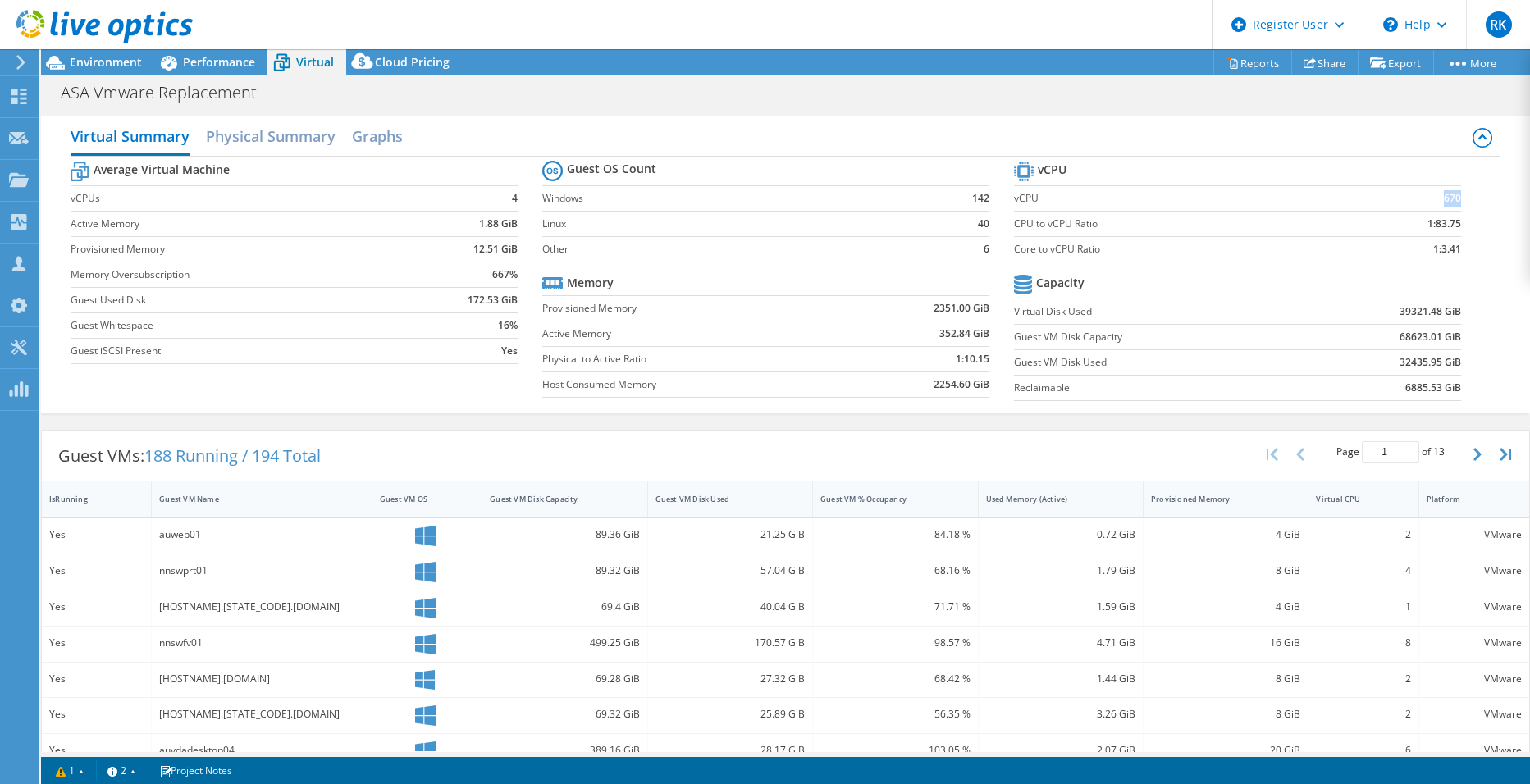 drag, startPoint x: 1426, startPoint y: 198, endPoint x: 1448, endPoint y: 198, distance: 22 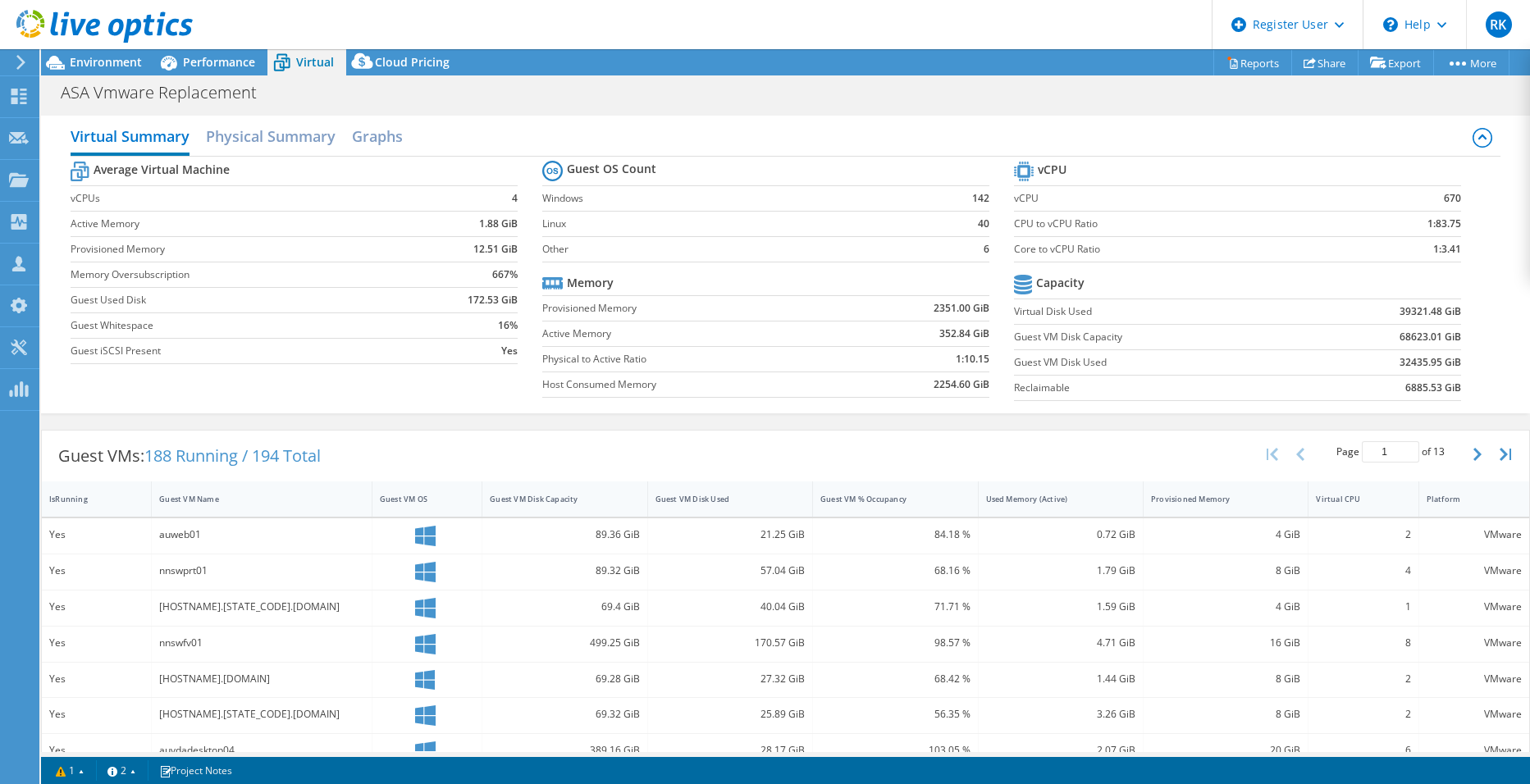 drag, startPoint x: 1448, startPoint y: 198, endPoint x: 1464, endPoint y: 197, distance: 16.03122 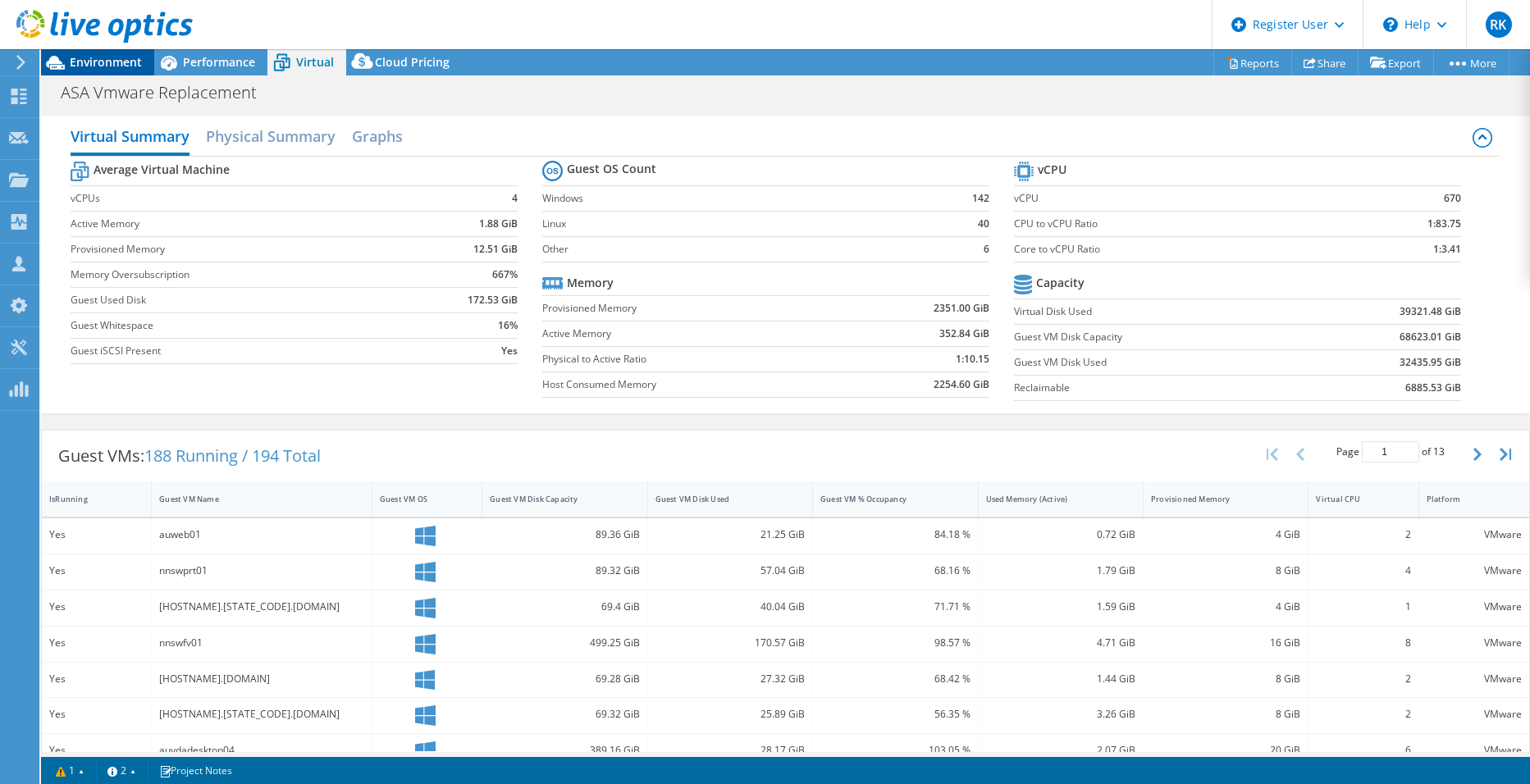 click 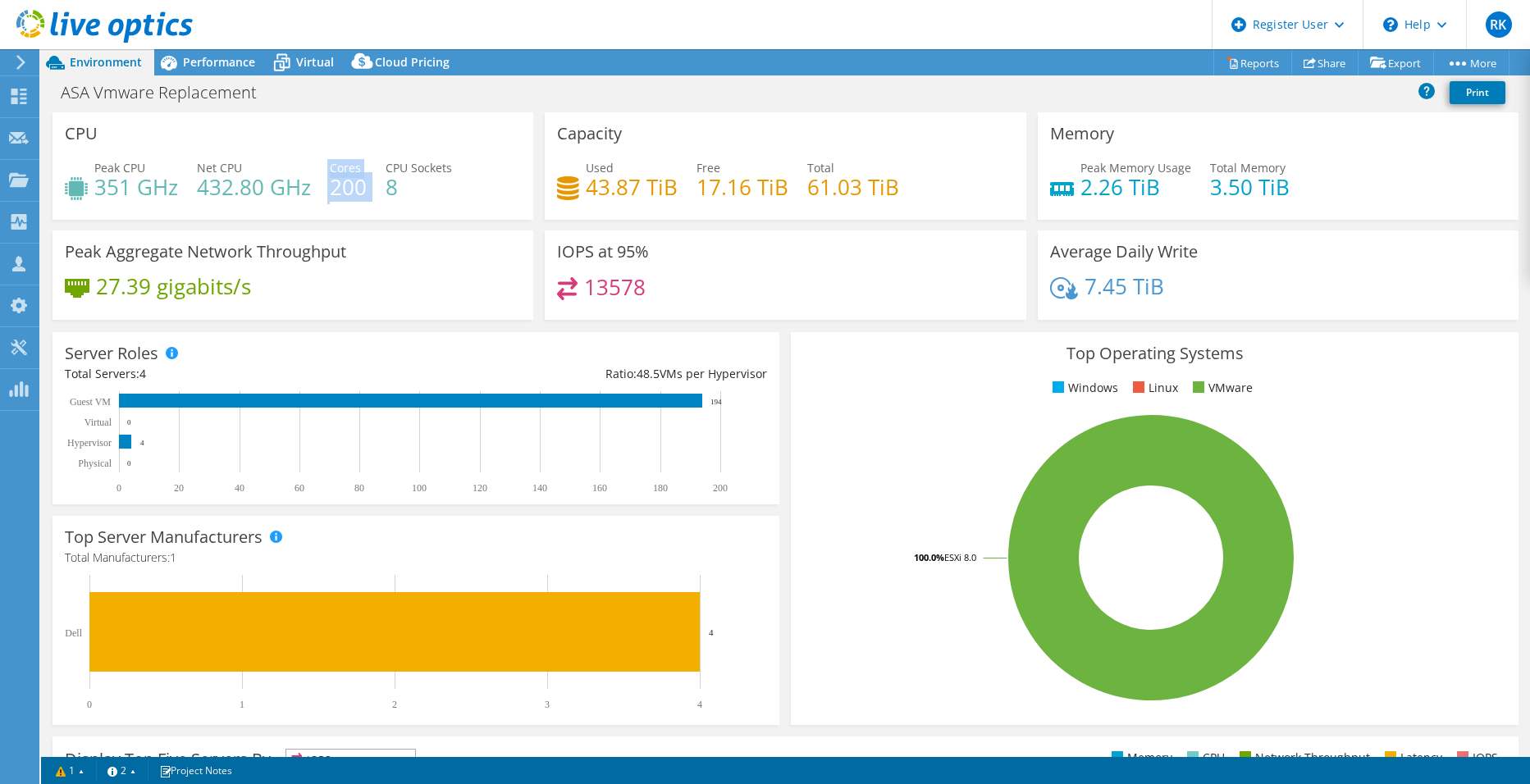 drag, startPoint x: 324, startPoint y: 191, endPoint x: 371, endPoint y: 189, distance: 47.04253 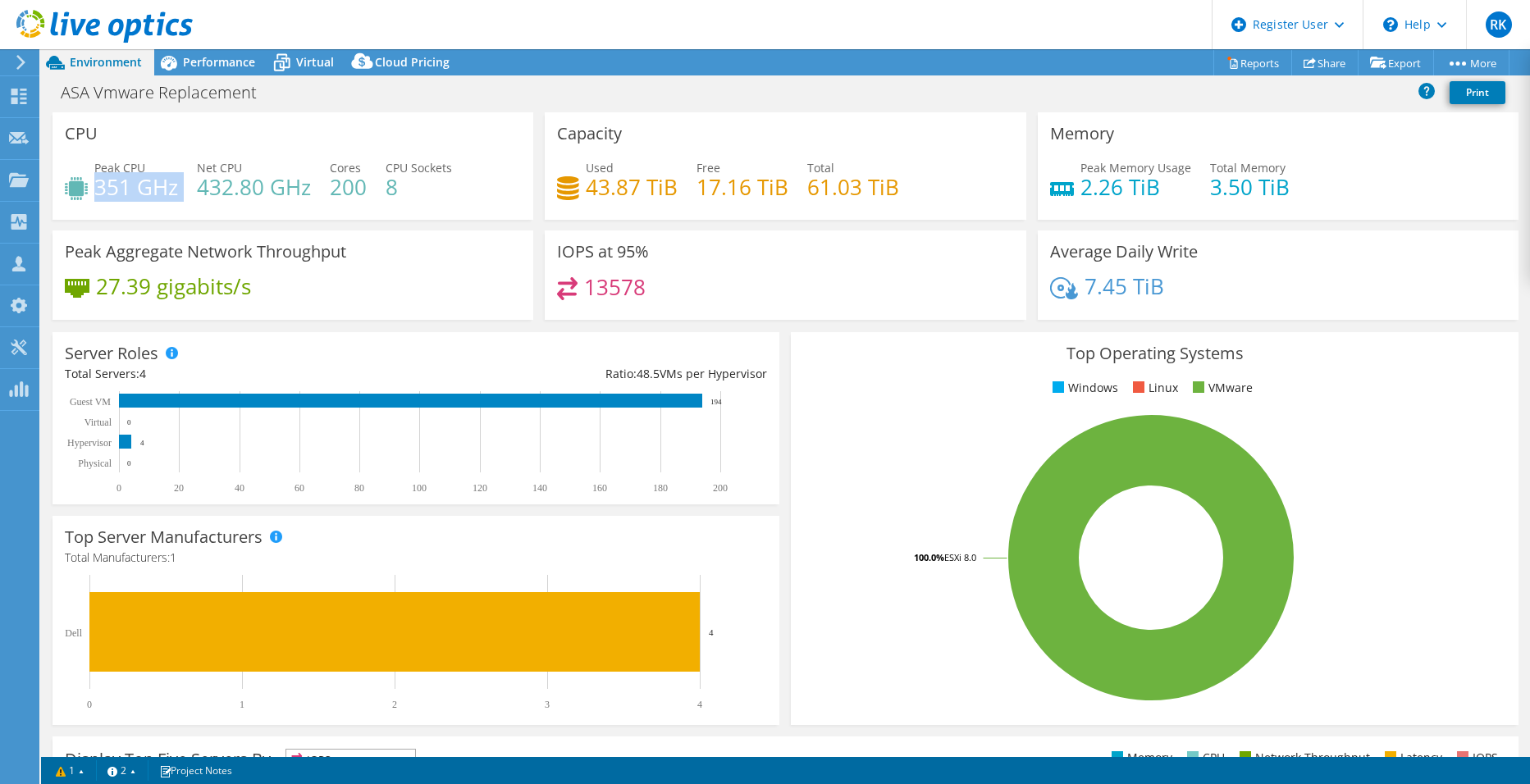 drag, startPoint x: 94, startPoint y: 175, endPoint x: 179, endPoint y: 193, distance: 86.88498 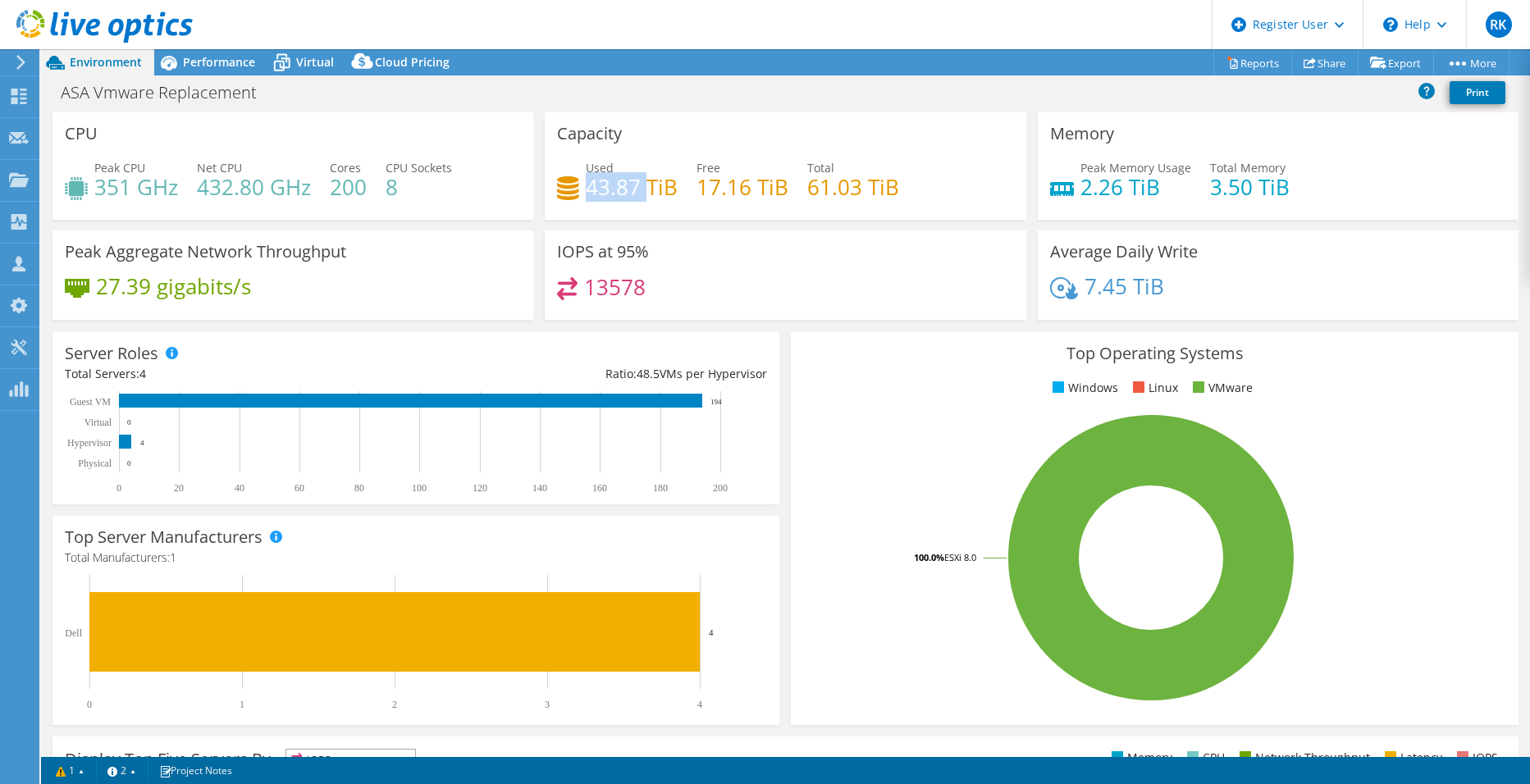 drag, startPoint x: 585, startPoint y: 191, endPoint x: 645, endPoint y: 194, distance: 60.074953 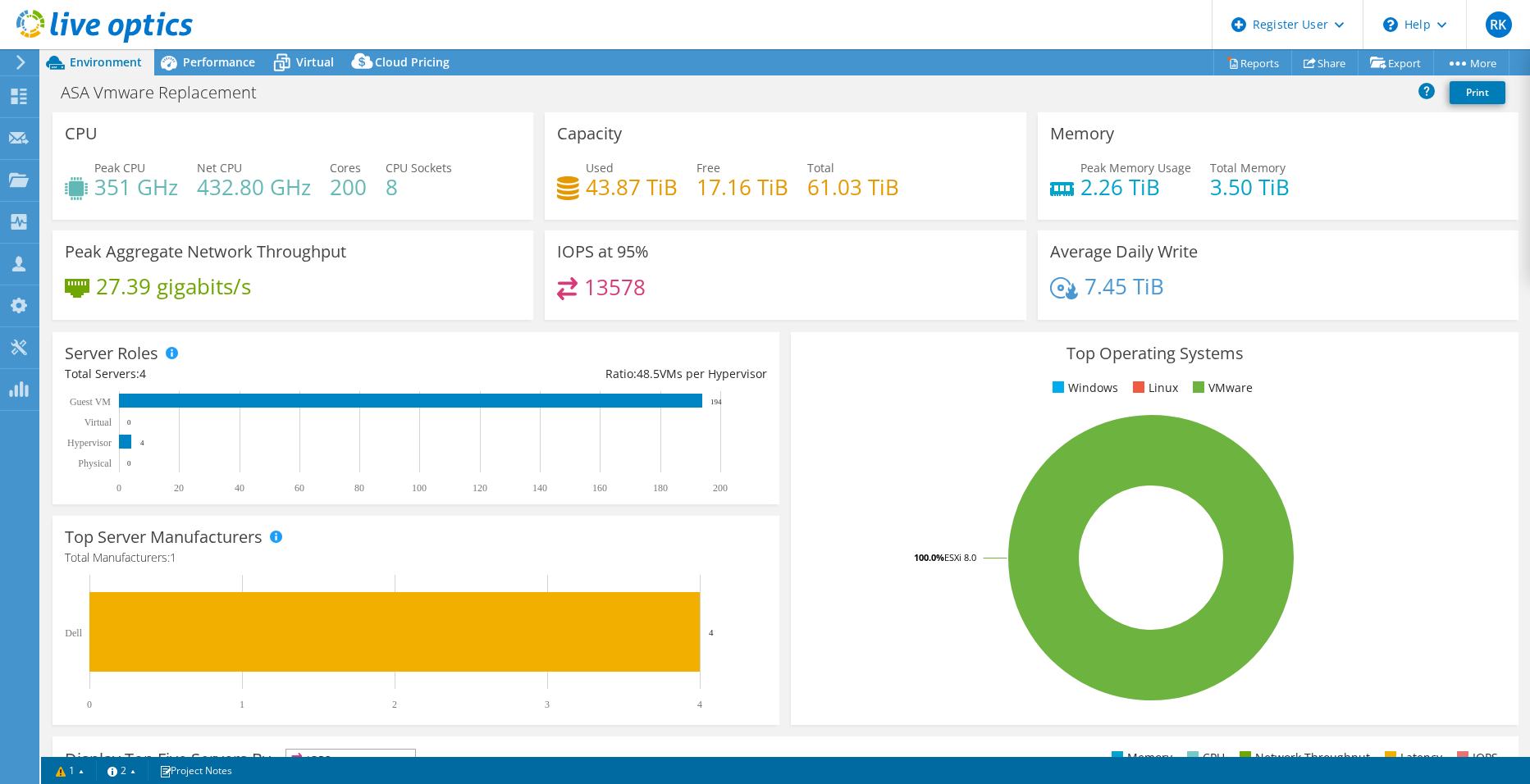 drag, startPoint x: 645, startPoint y: 194, endPoint x: 665, endPoint y: 207, distance: 23.853721 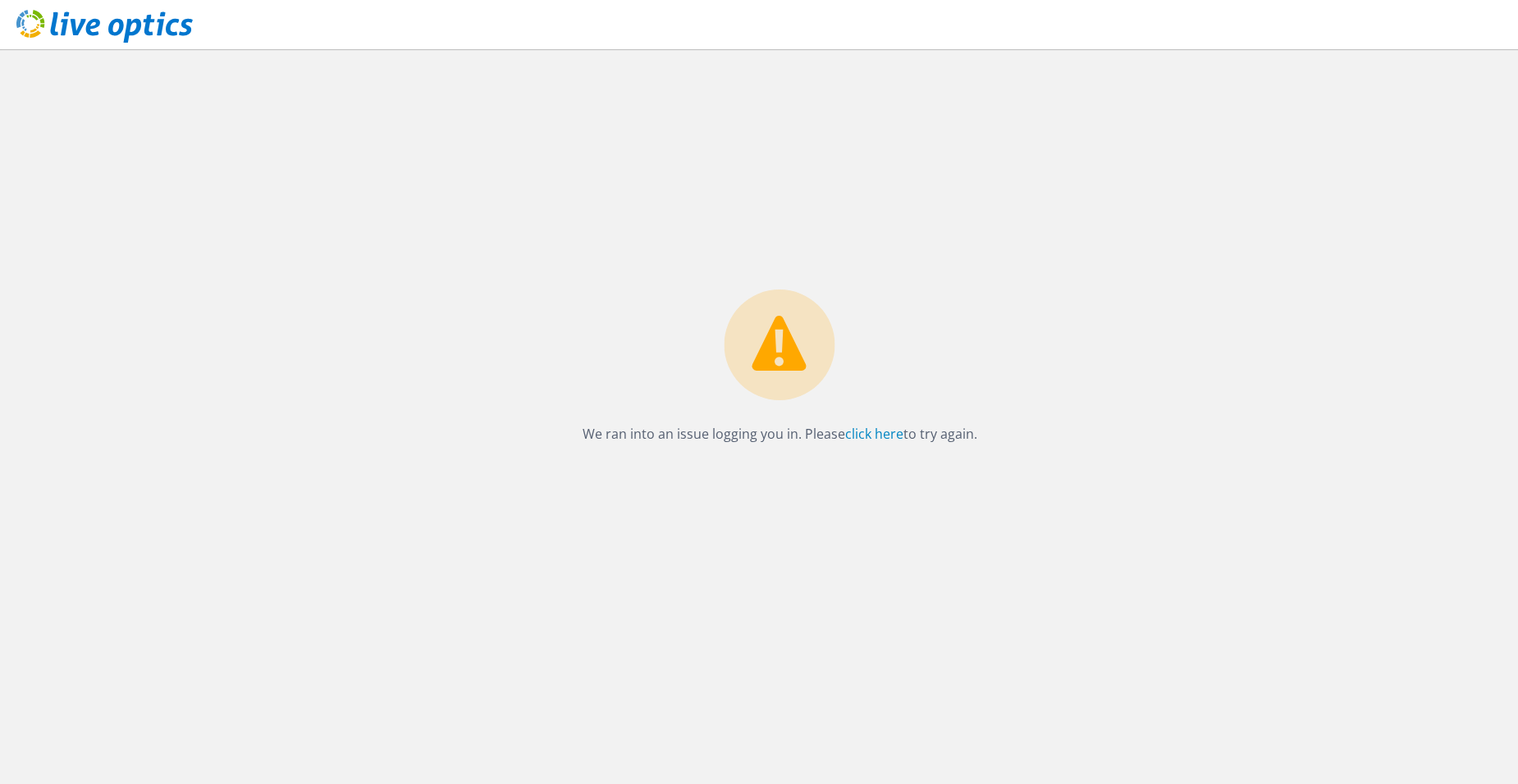 scroll, scrollTop: 0, scrollLeft: 0, axis: both 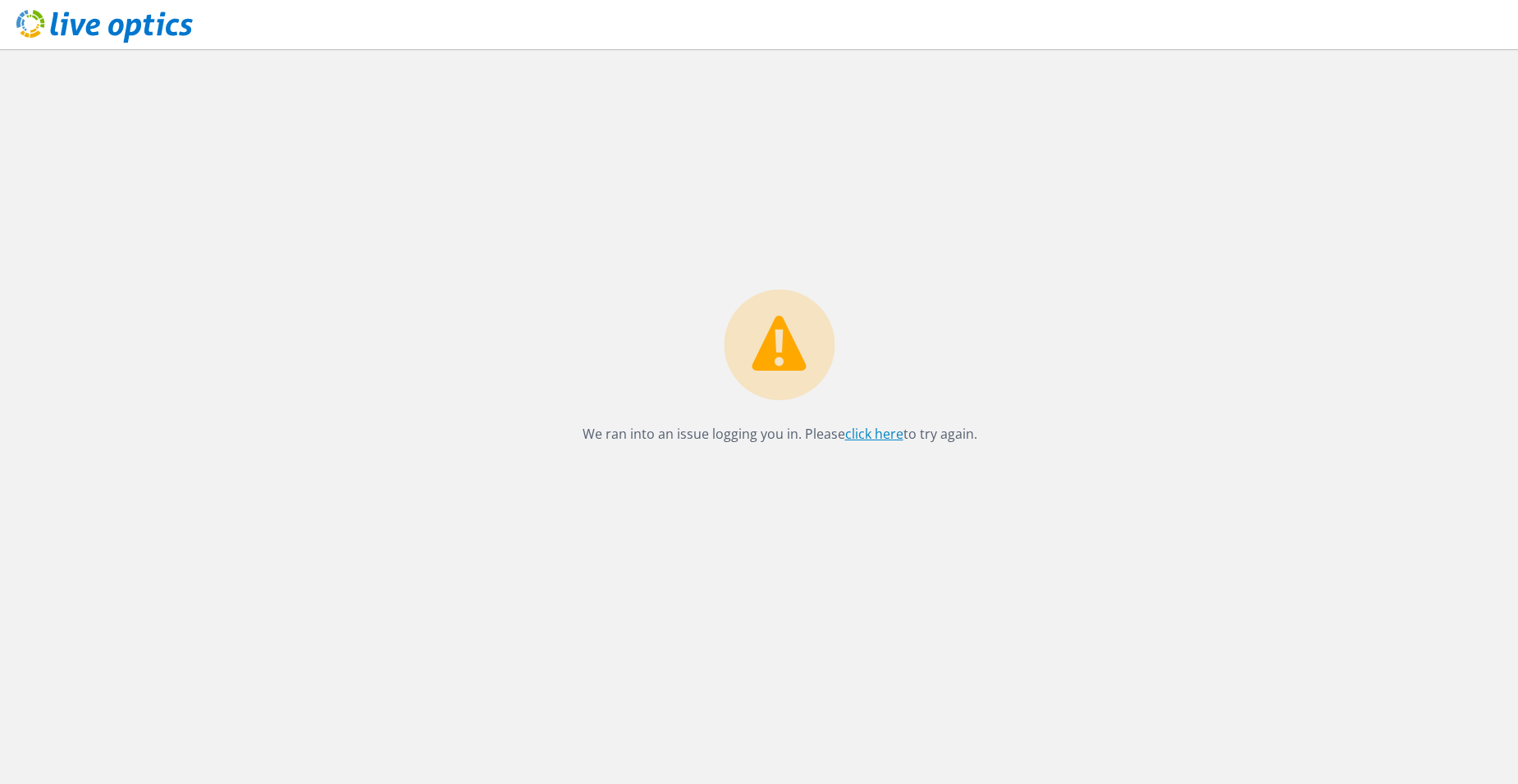 click on "click here" at bounding box center (874, 434) 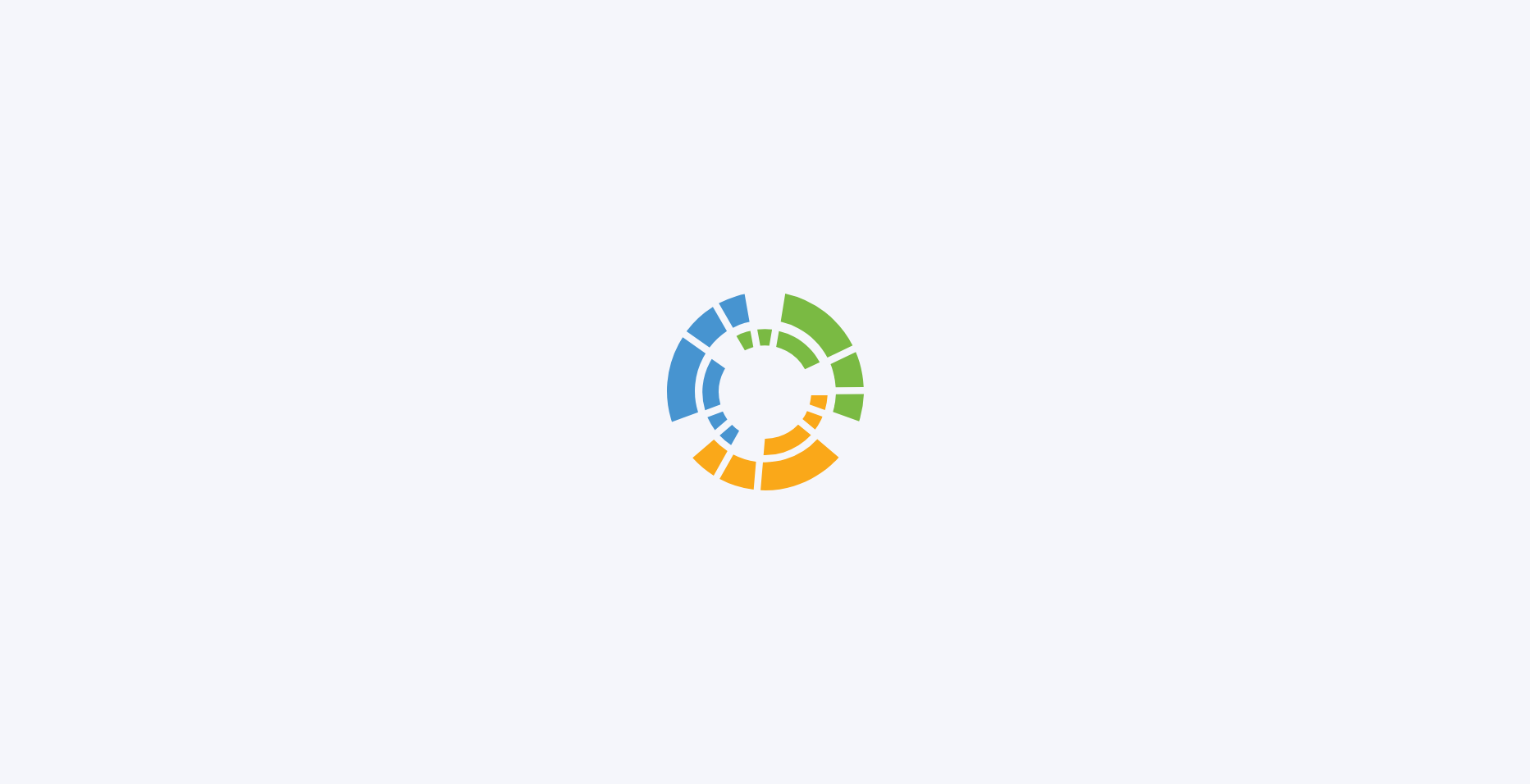 scroll, scrollTop: 0, scrollLeft: 0, axis: both 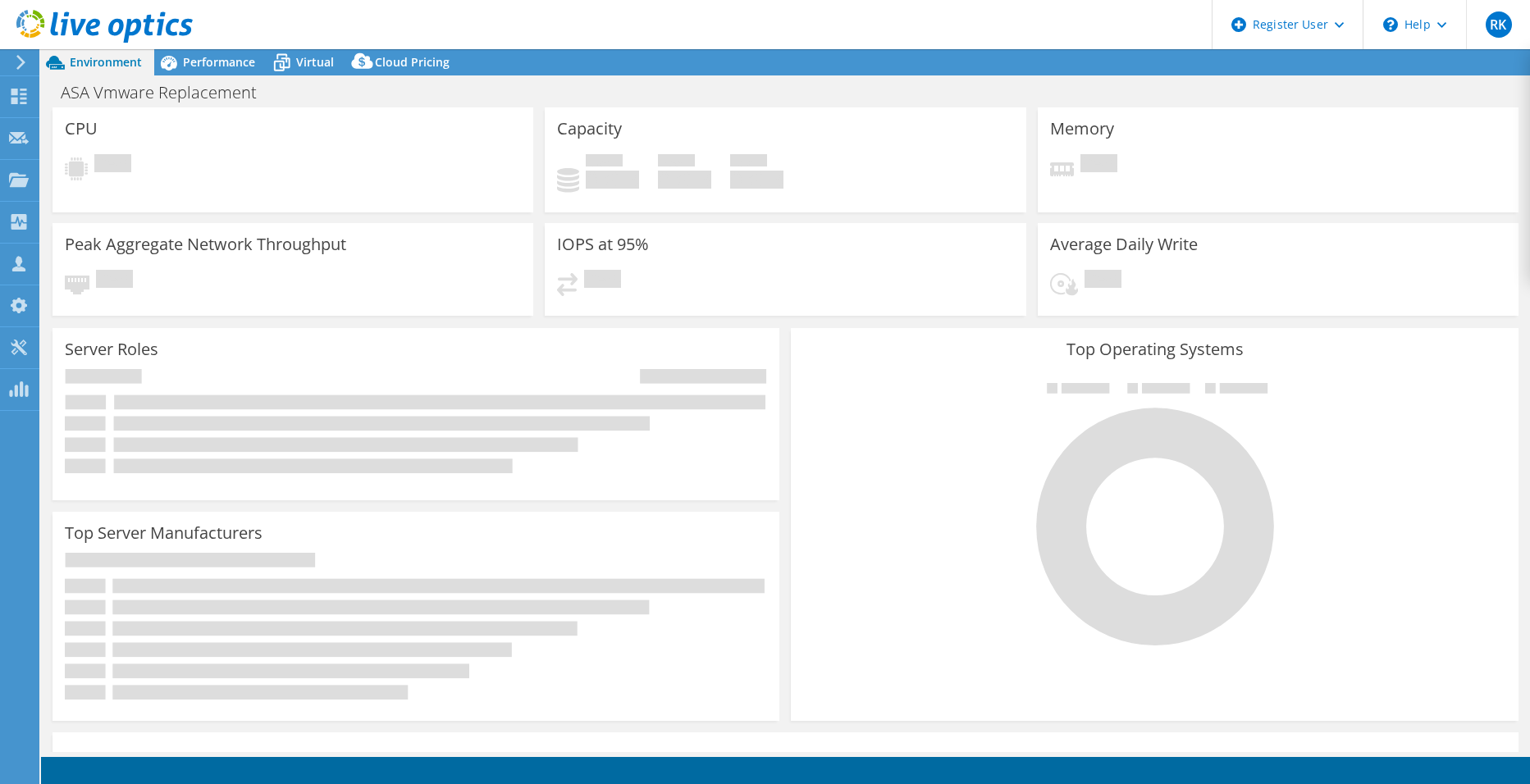 select on "USD" 